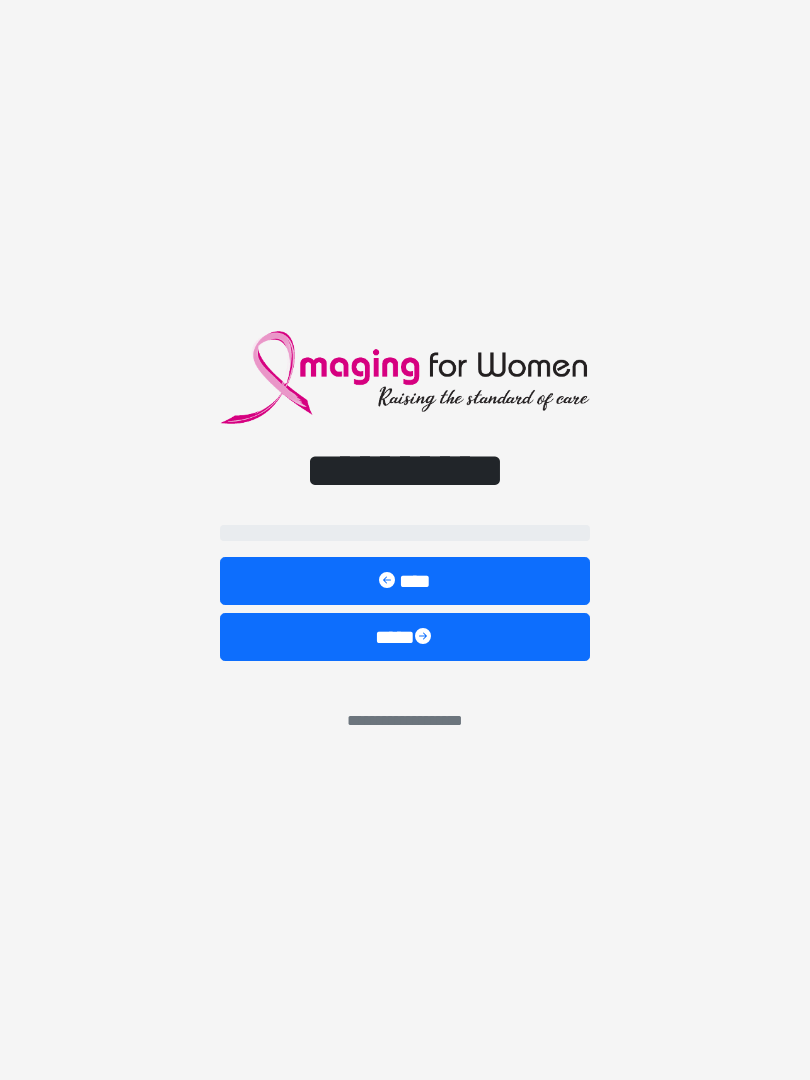 scroll, scrollTop: 0, scrollLeft: 0, axis: both 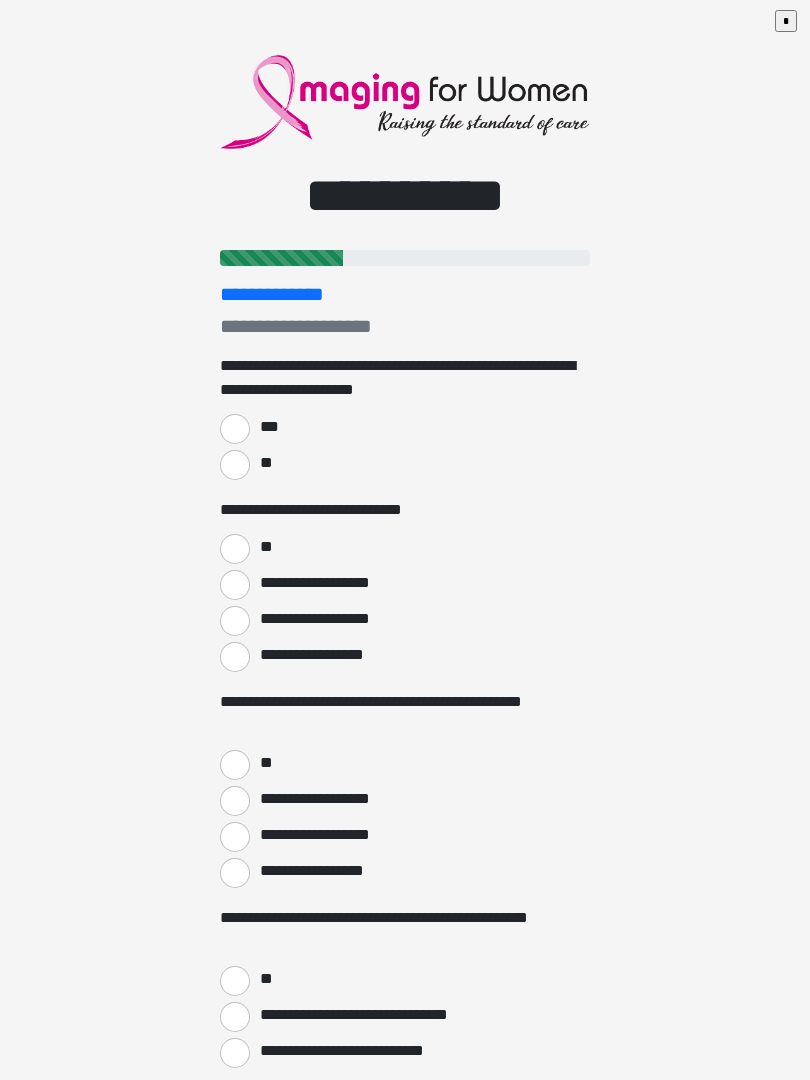 click on "***" at bounding box center [235, 429] 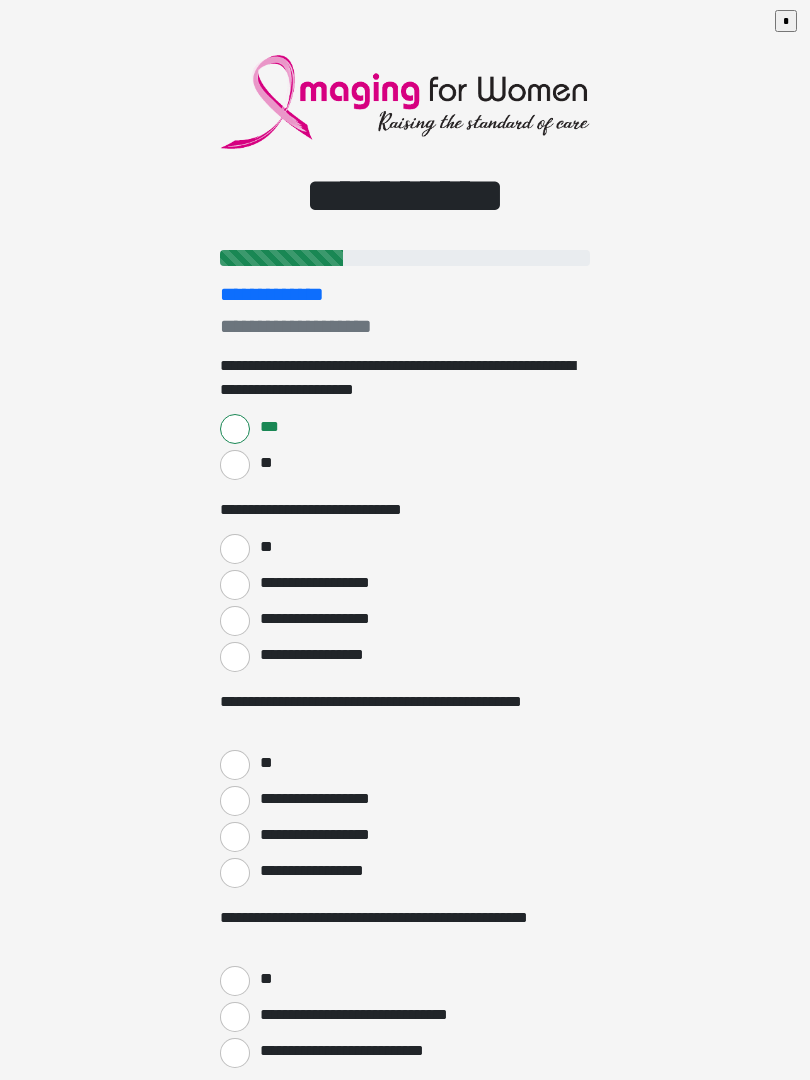 click on "**" at bounding box center [235, 549] 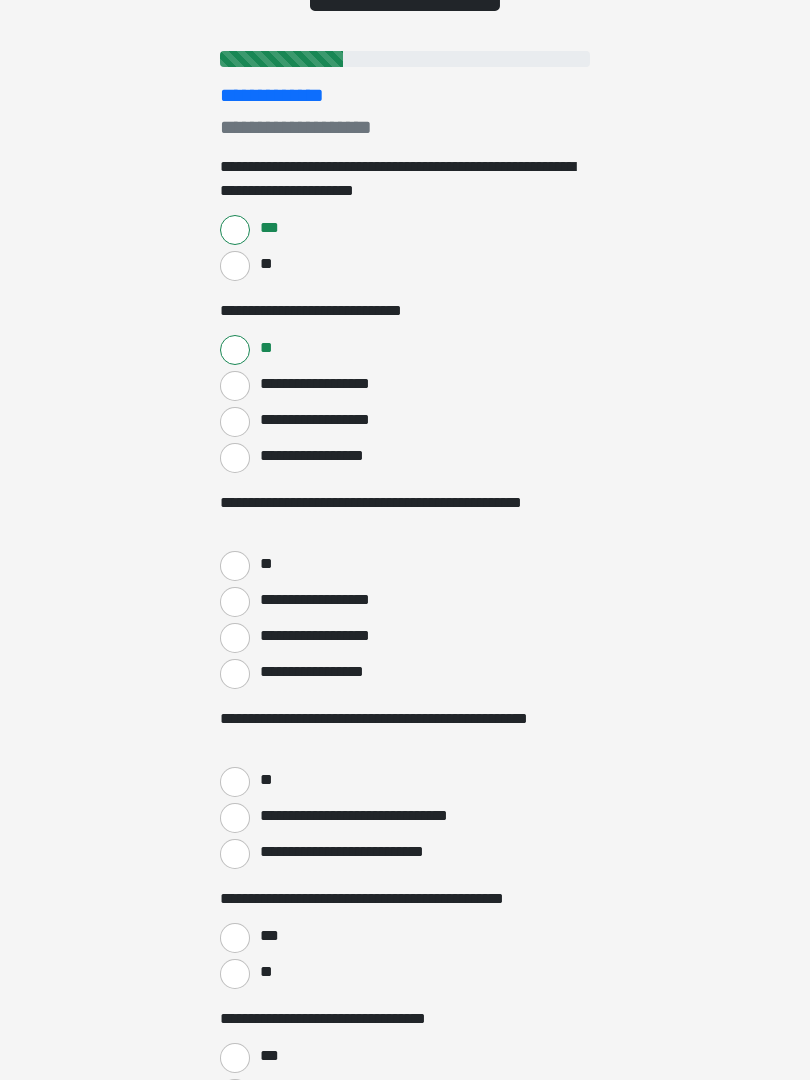scroll, scrollTop: 199, scrollLeft: 0, axis: vertical 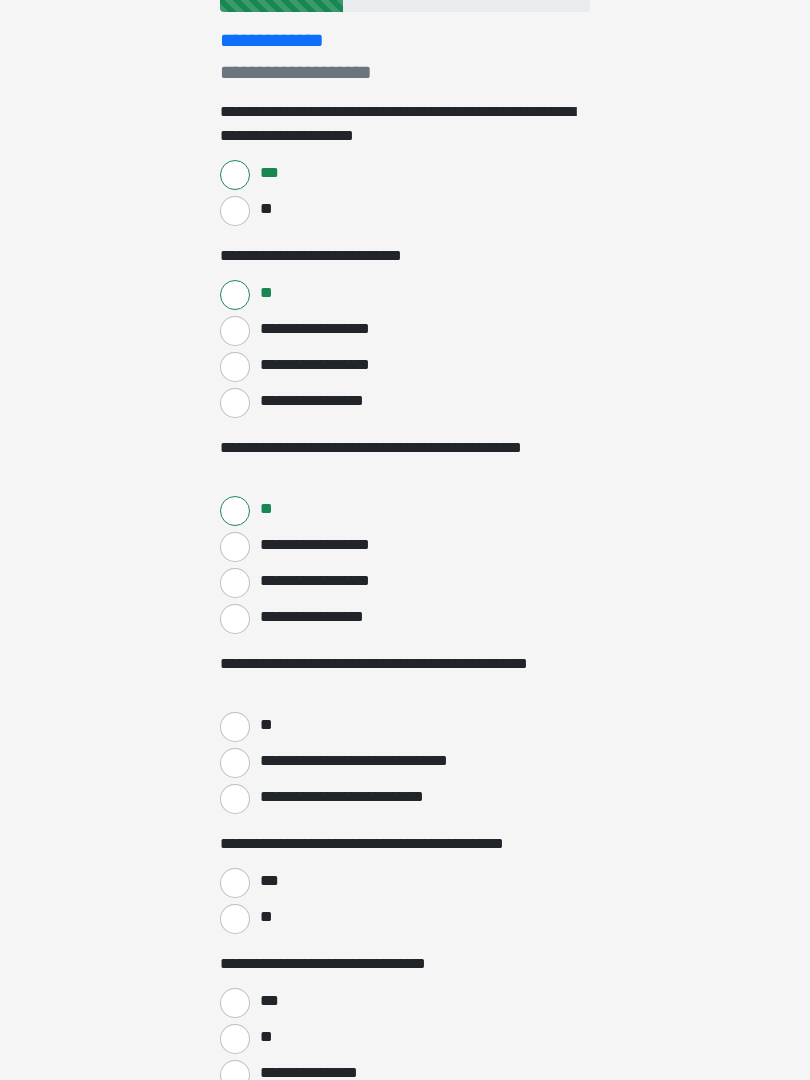 click on "**" at bounding box center (235, 727) 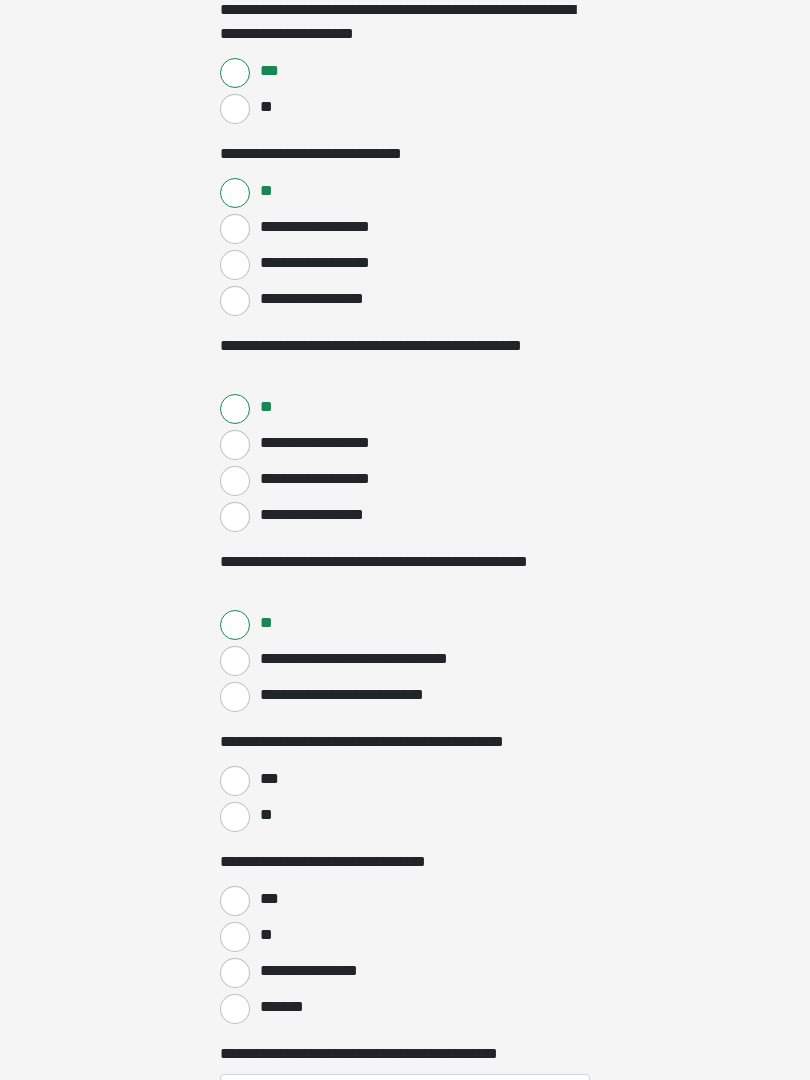 scroll, scrollTop: 358, scrollLeft: 0, axis: vertical 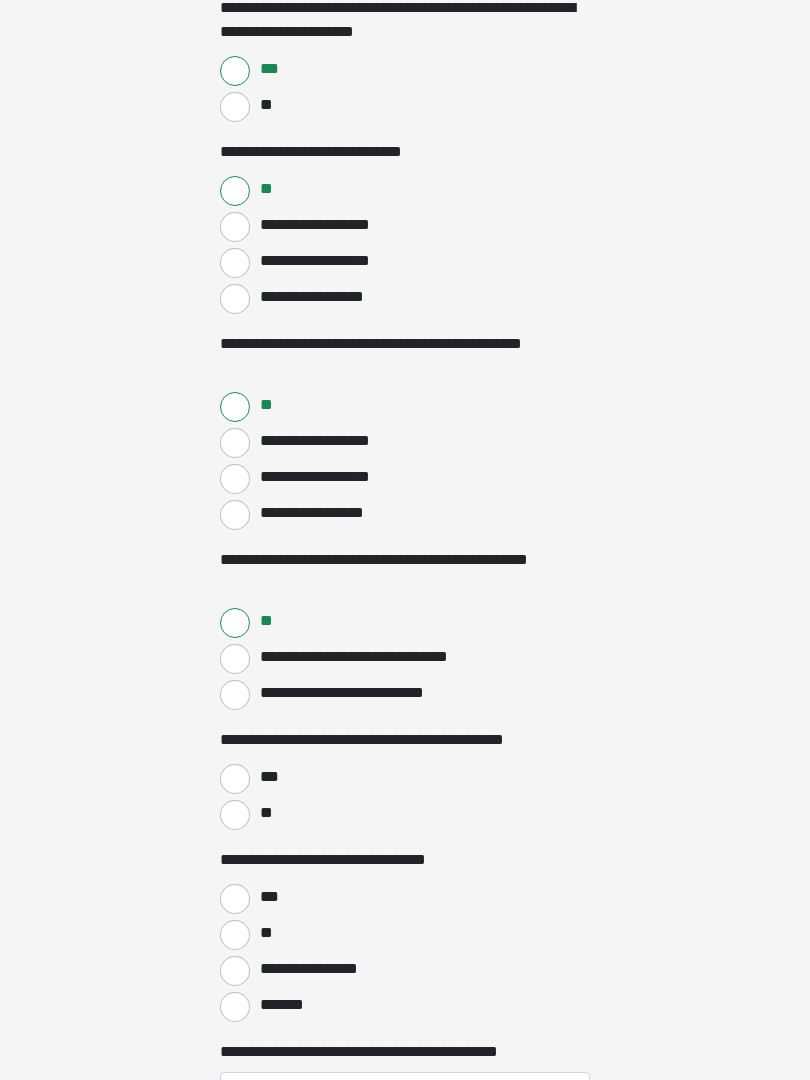 click on "***" at bounding box center [235, 779] 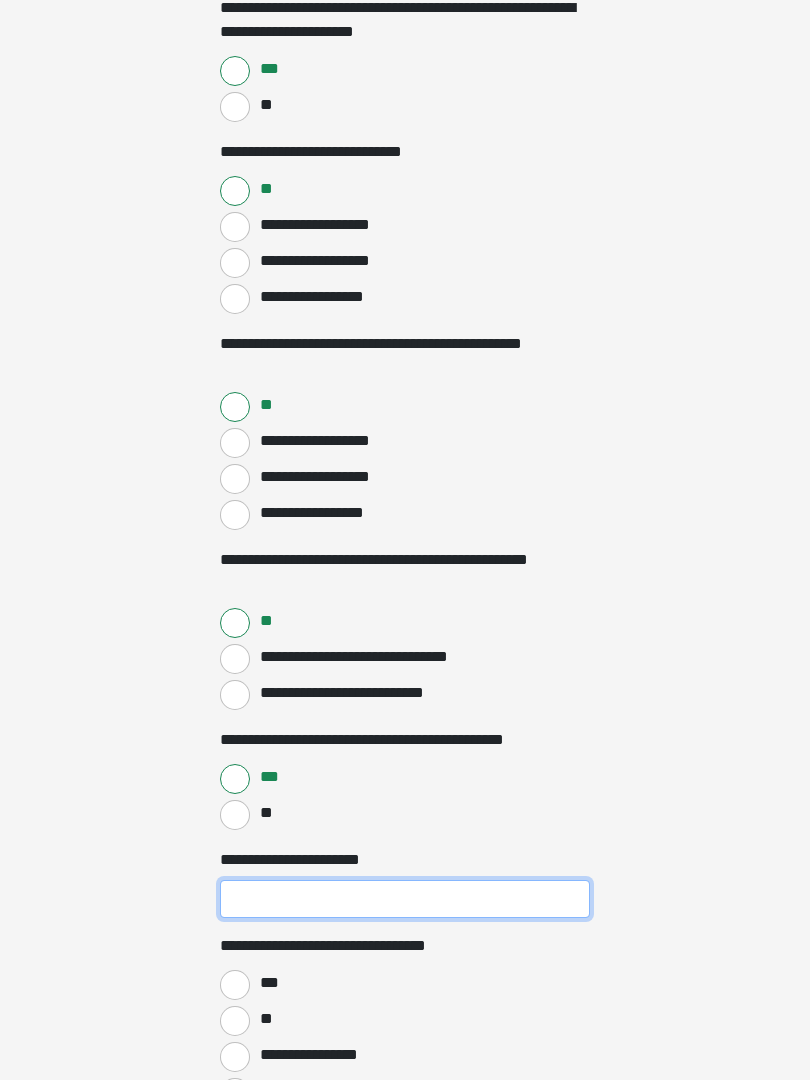 click on "**********" at bounding box center (405, 899) 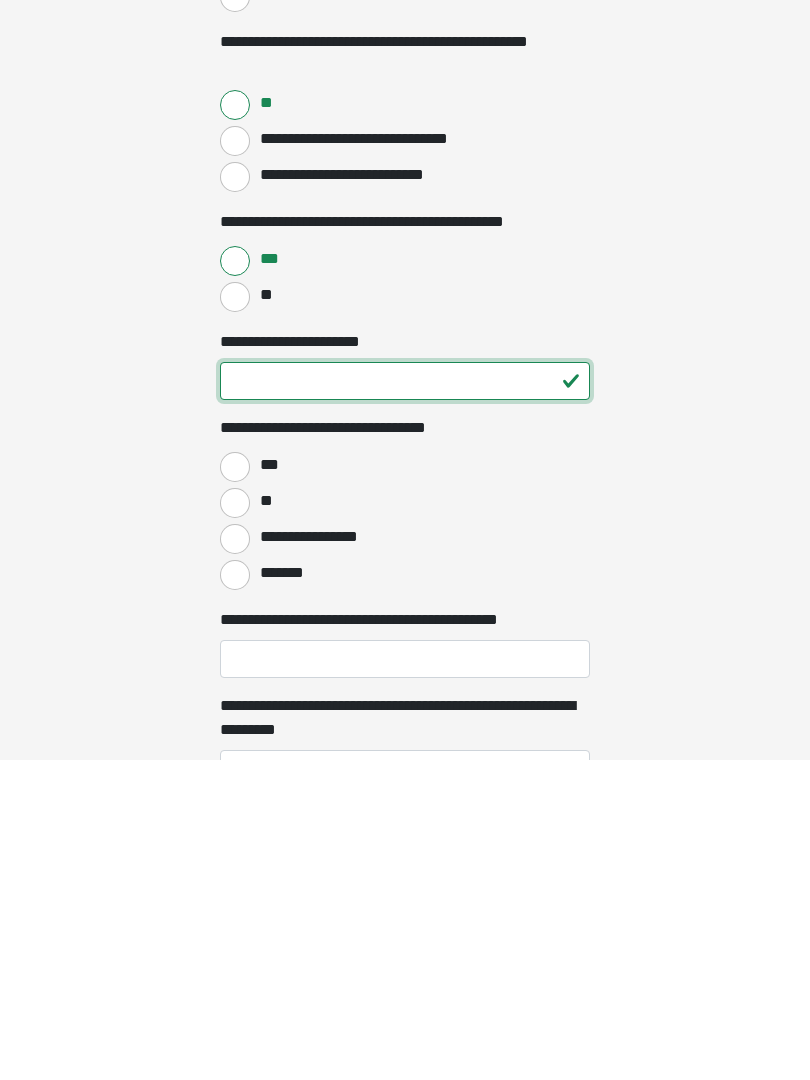 type on "**" 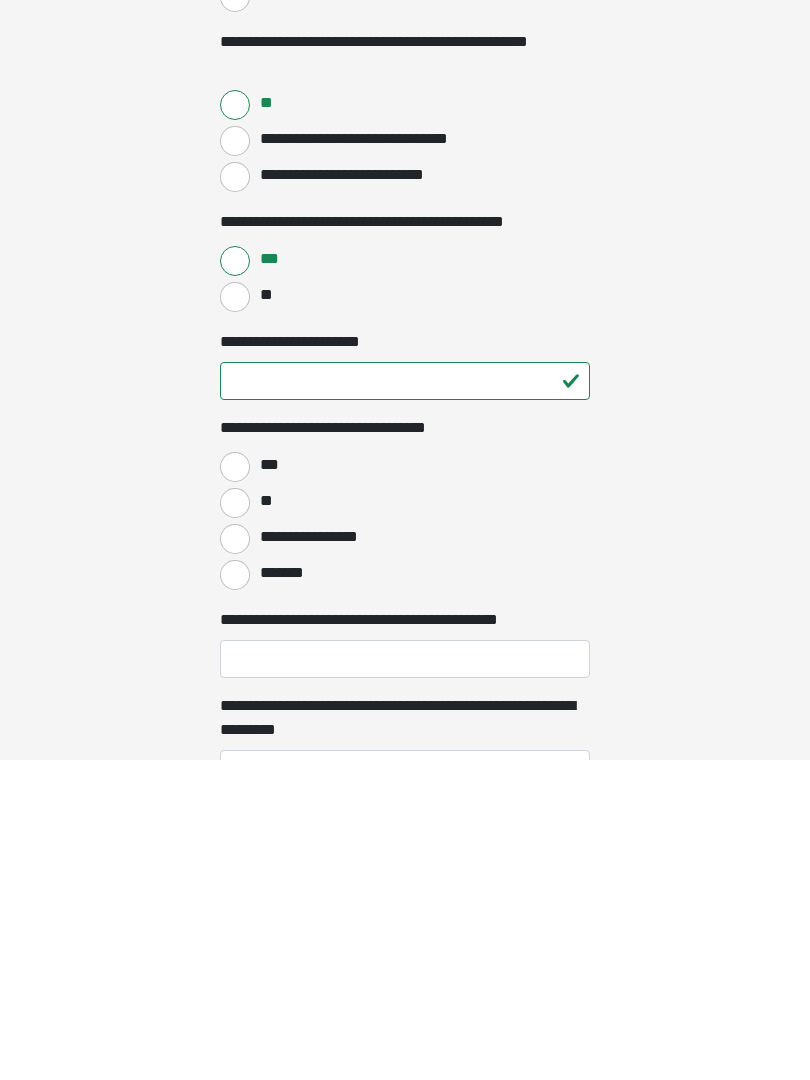 click on "**********" at bounding box center [405, -16] 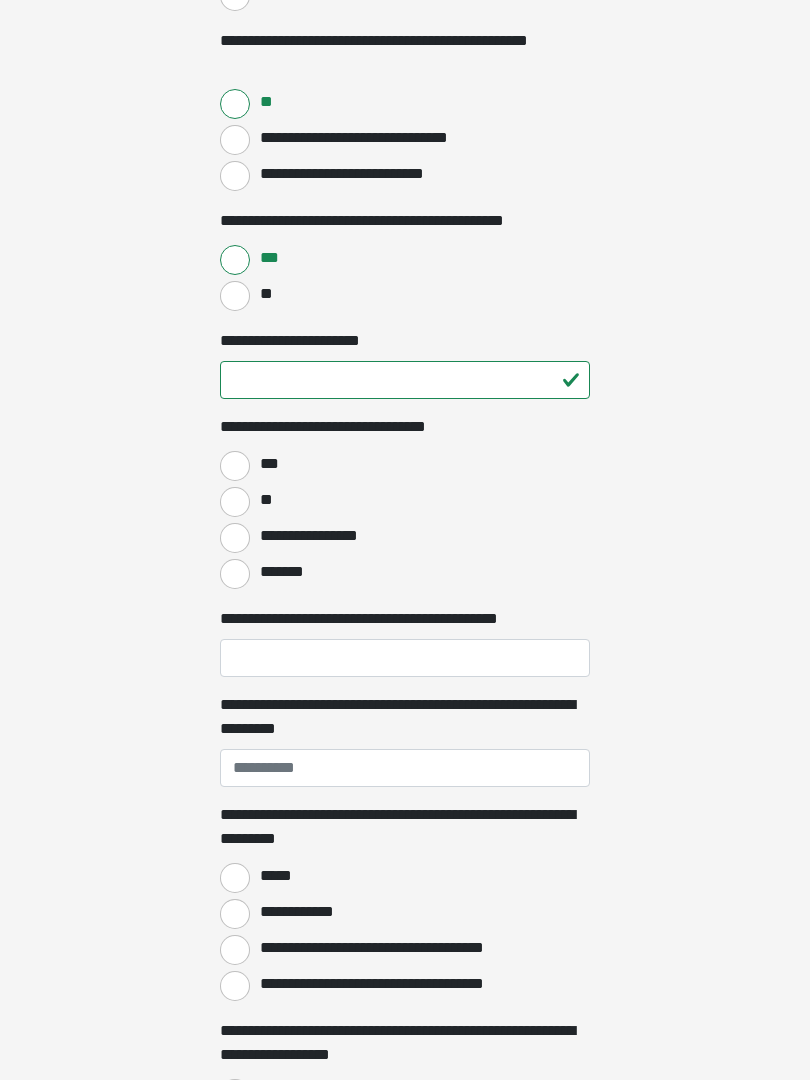 click on "**********" at bounding box center [235, 538] 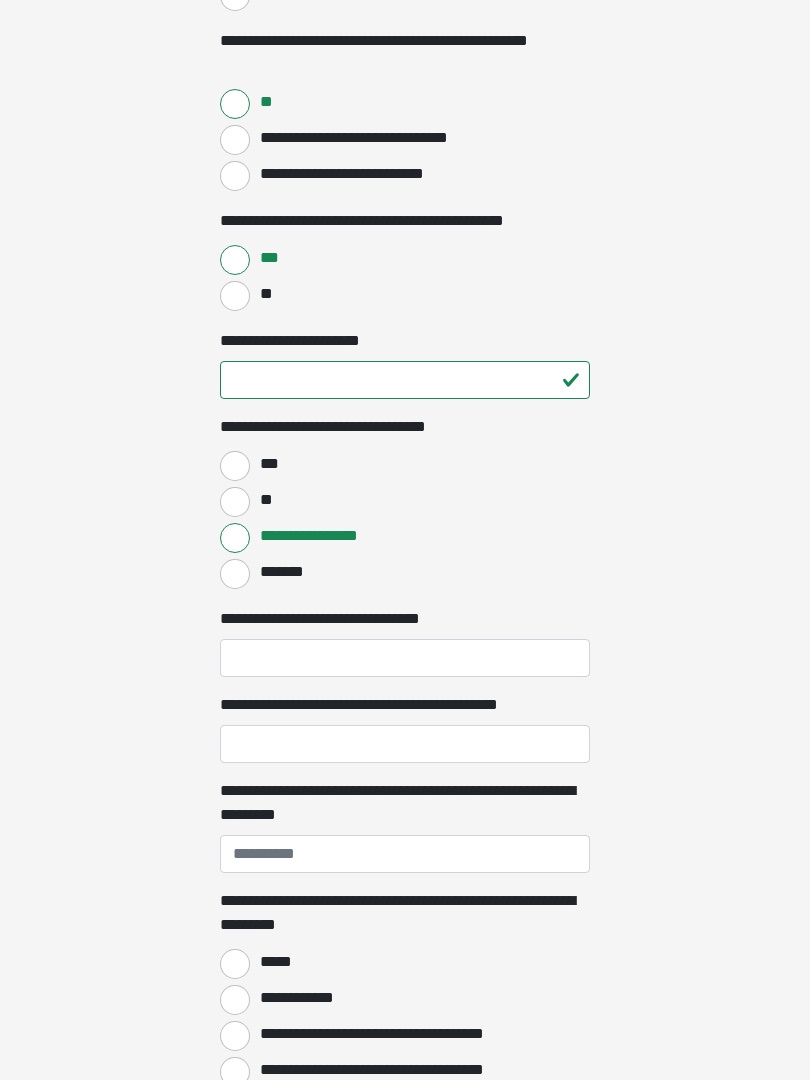 click on "**" at bounding box center [235, 502] 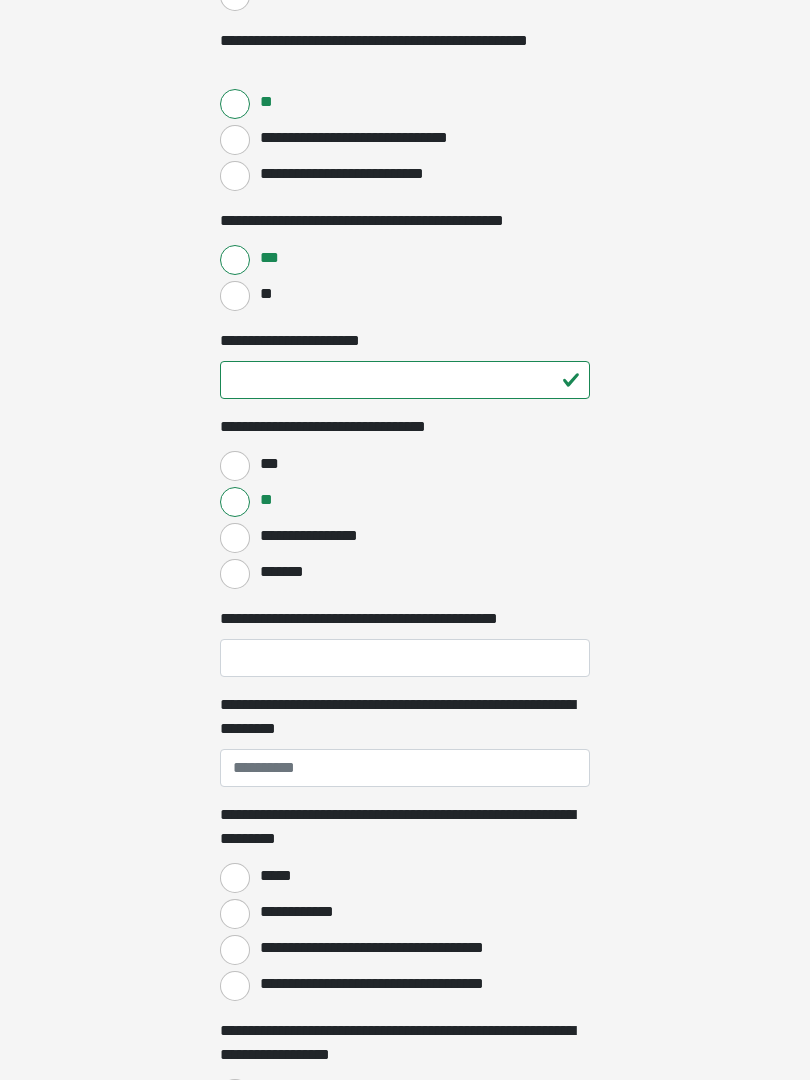 click on "**********" at bounding box center [235, 538] 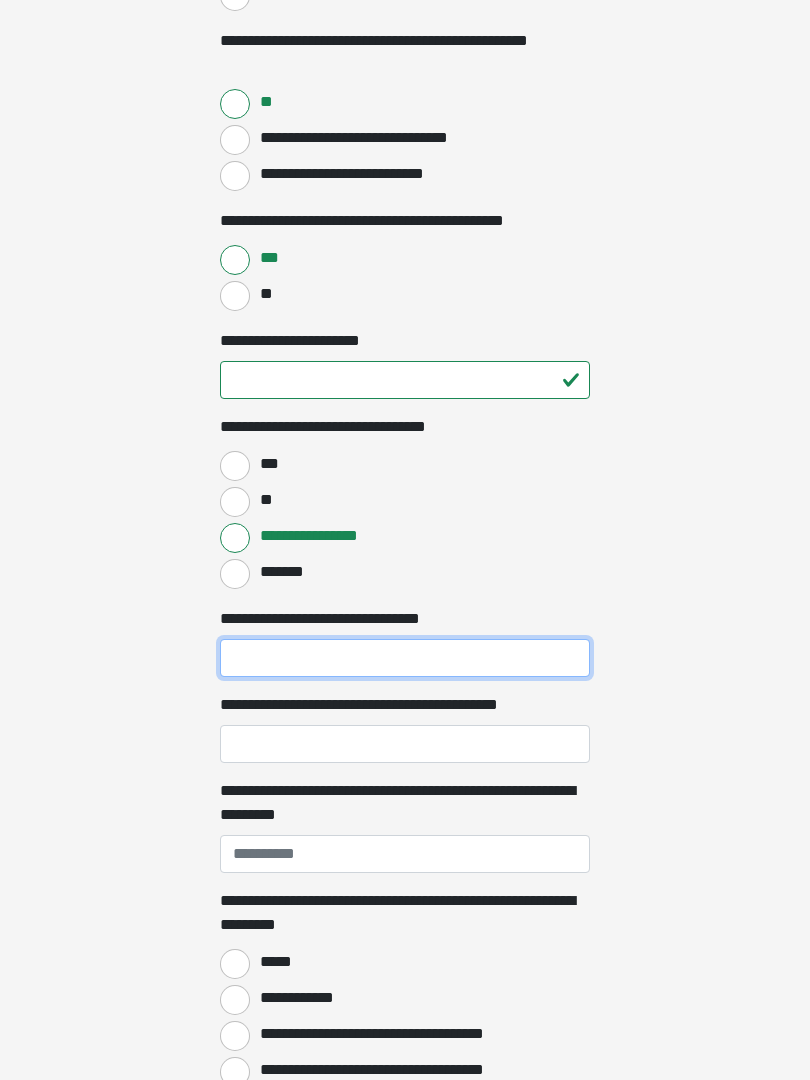 click on "**********" at bounding box center (405, 658) 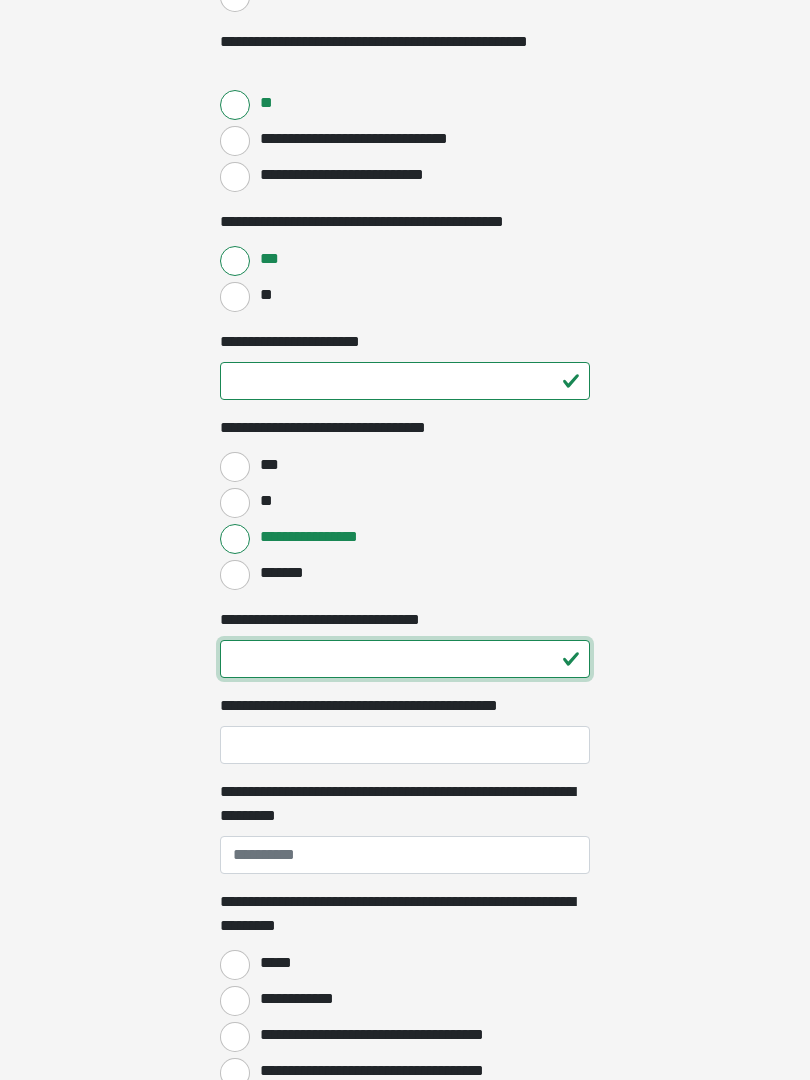 type on "**" 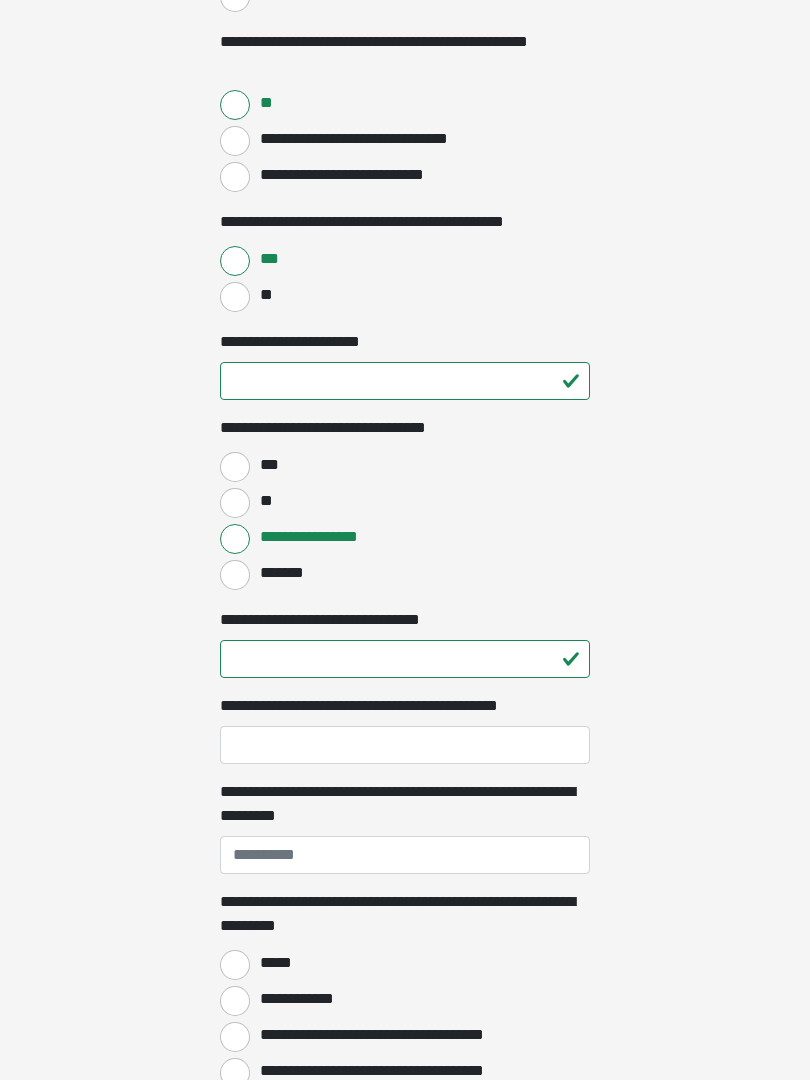 click on "**********" at bounding box center [405, -336] 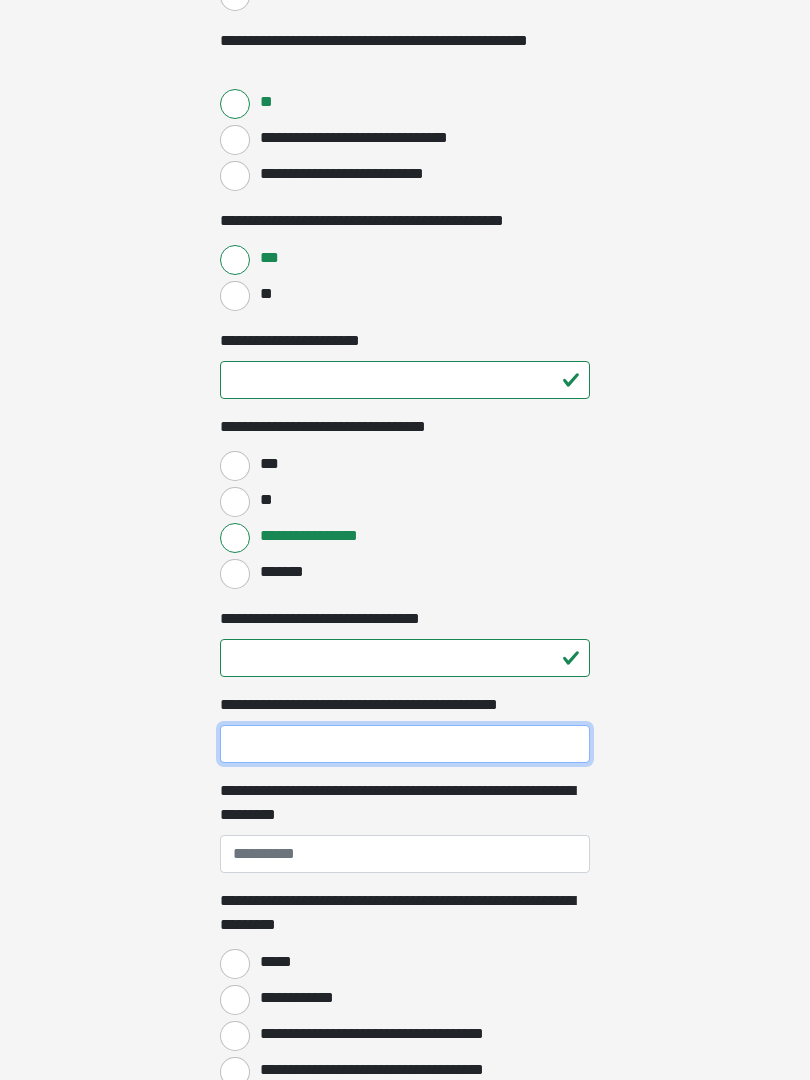 click on "**********" at bounding box center (405, 744) 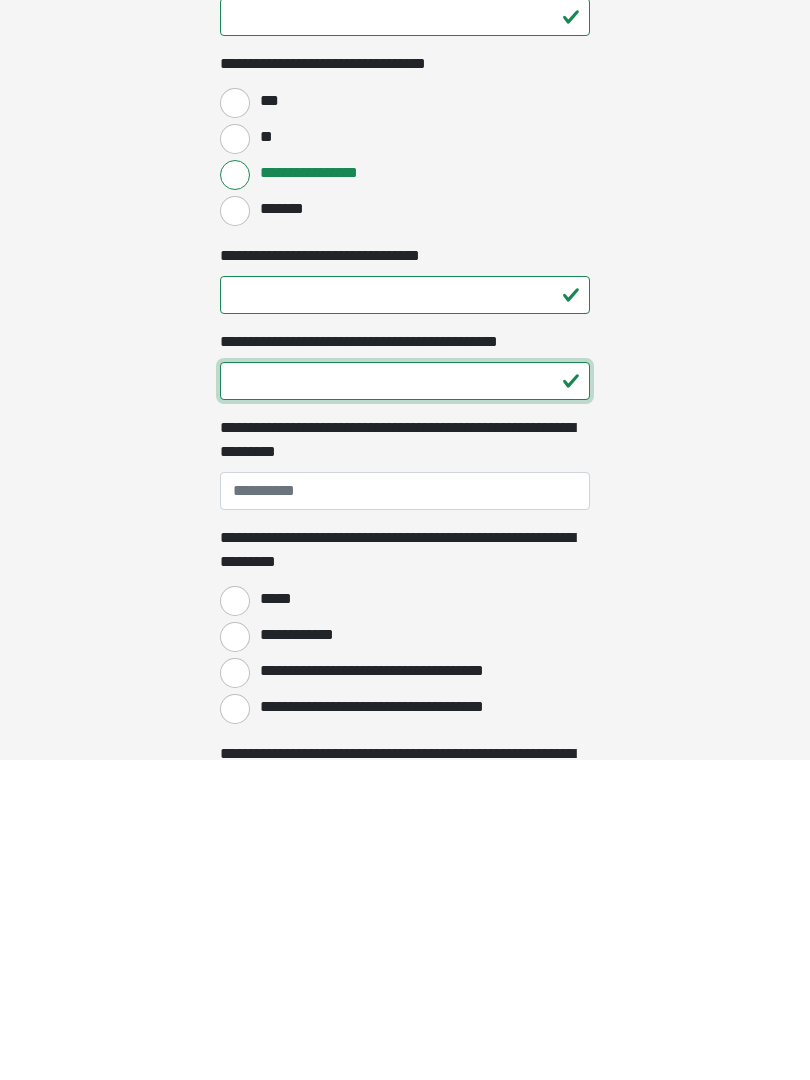 type on "**" 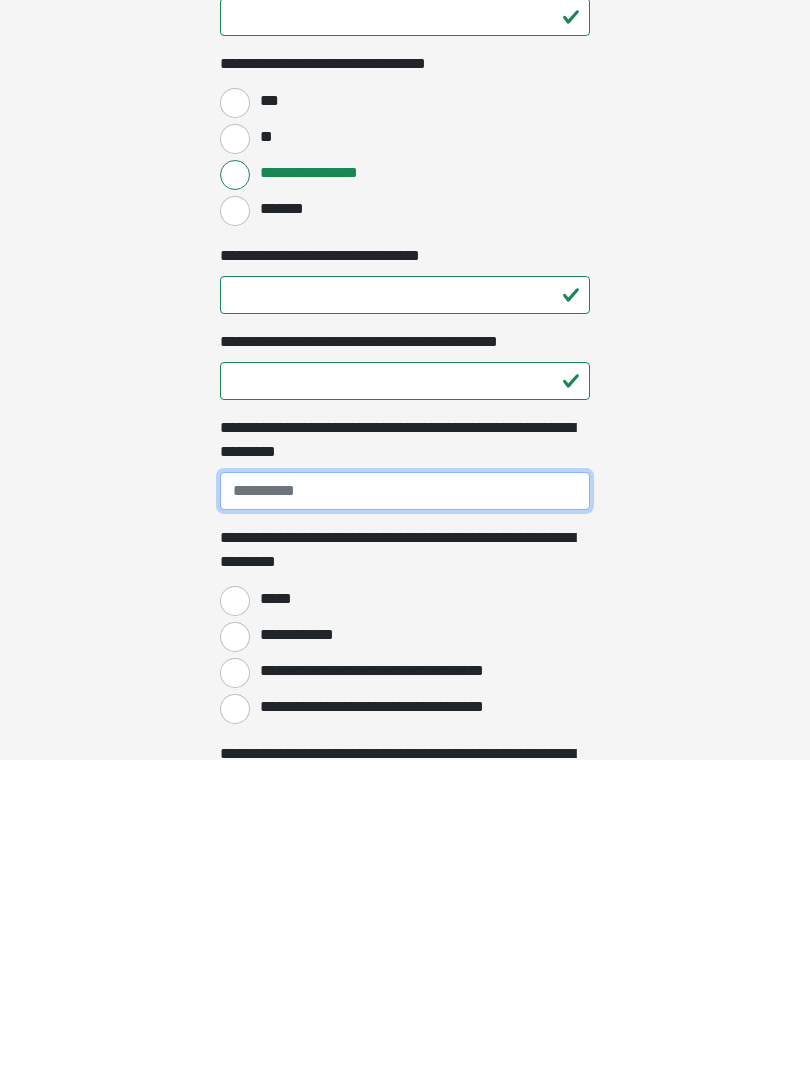 click on "**********" at bounding box center (405, 811) 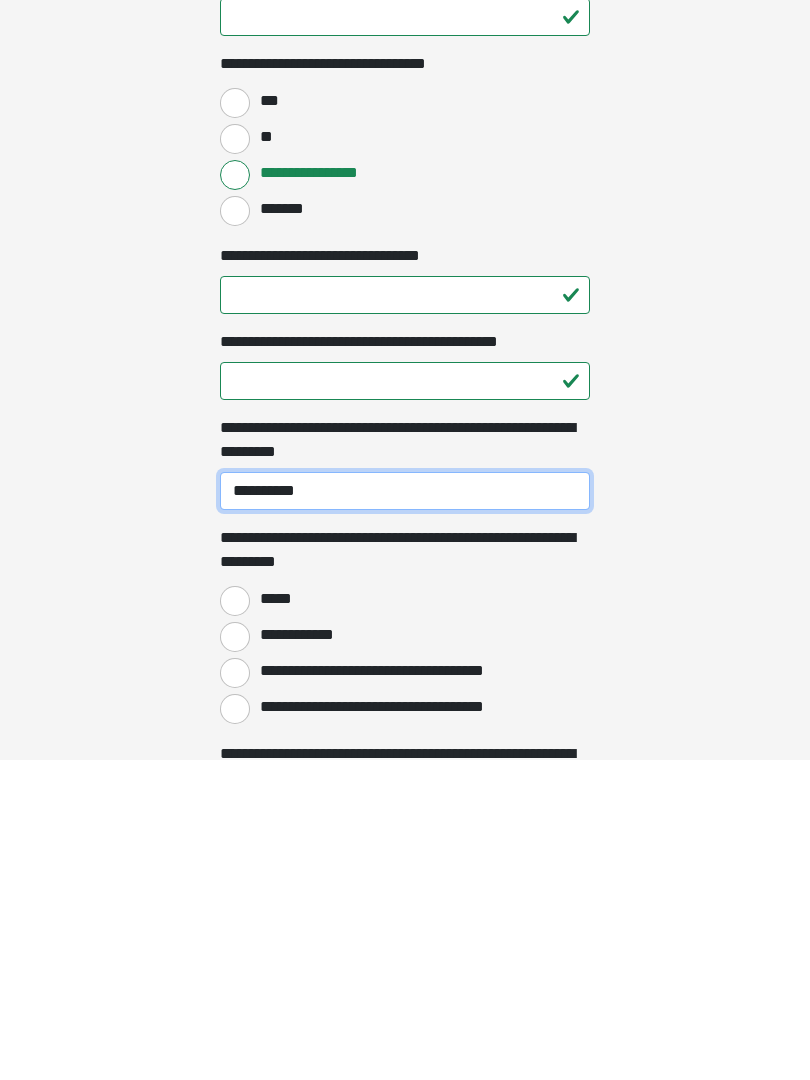 type on "**********" 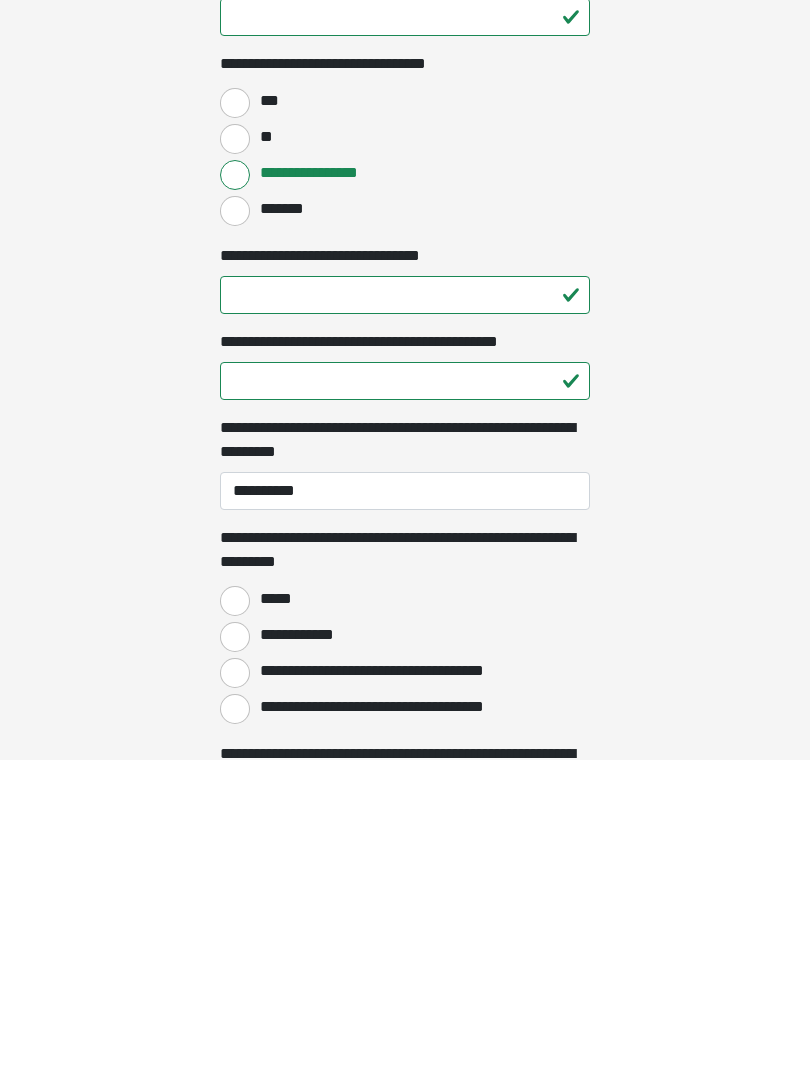 click on "**********" at bounding box center (405, -380) 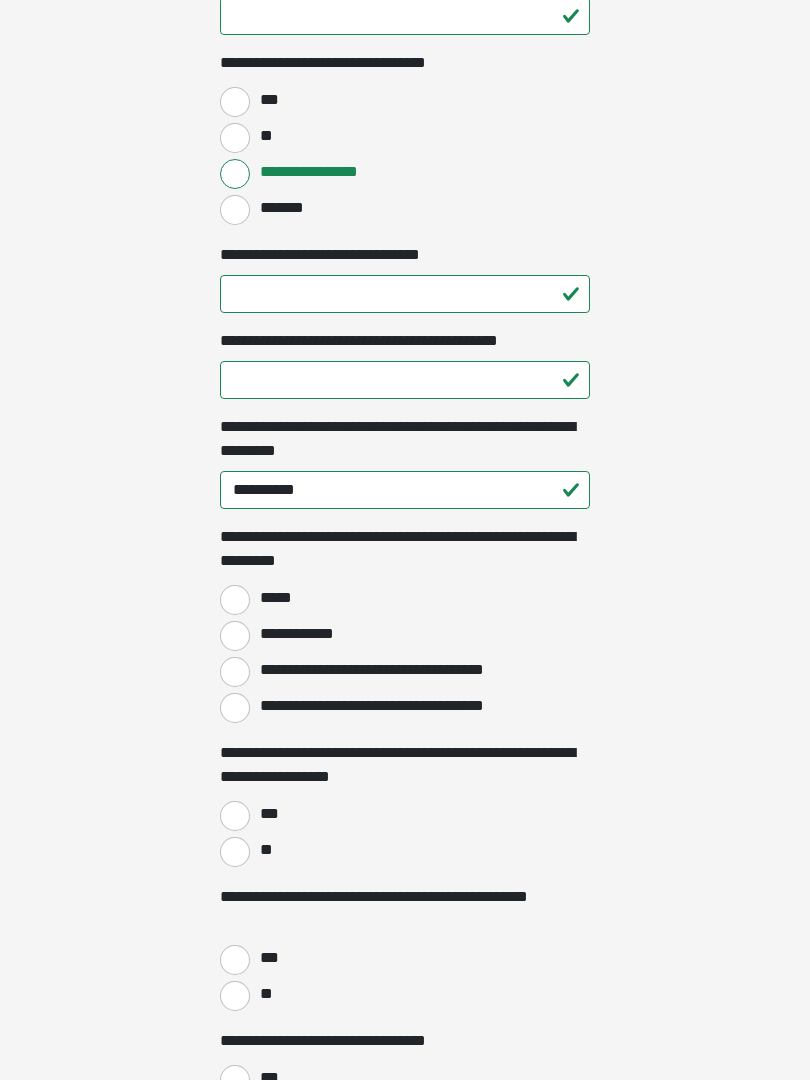 click on "*****" at bounding box center (235, 600) 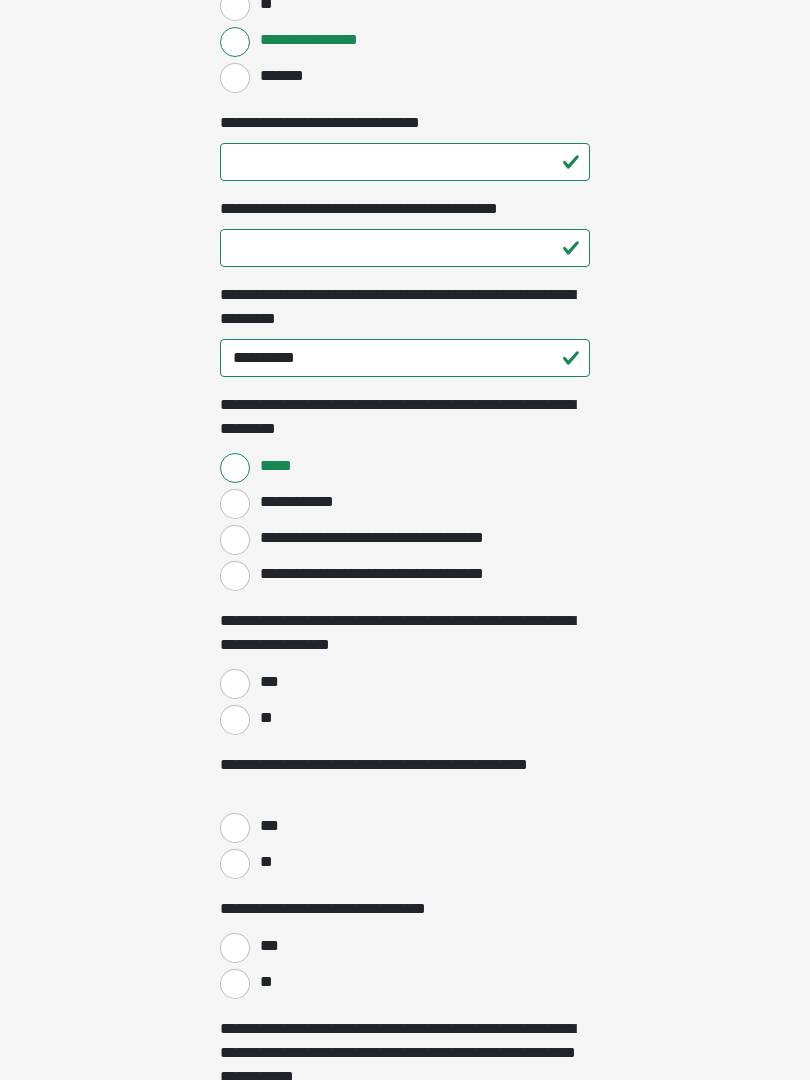scroll, scrollTop: 1382, scrollLeft: 0, axis: vertical 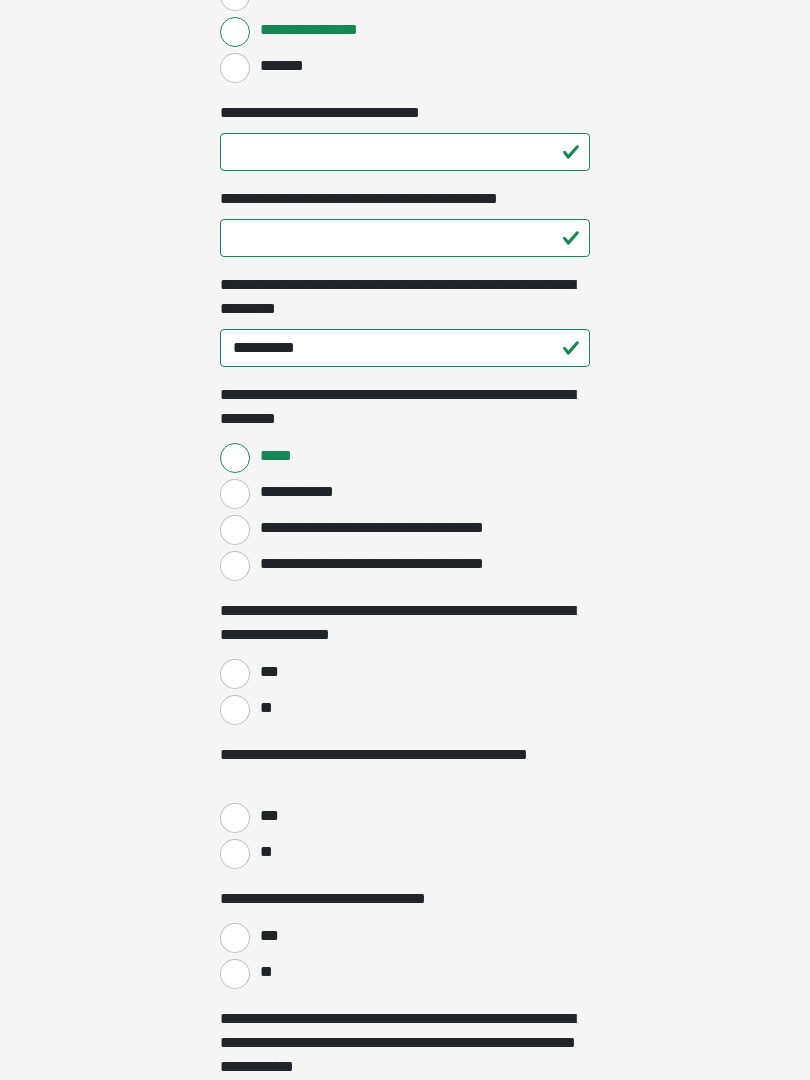 click on "**" at bounding box center (235, 711) 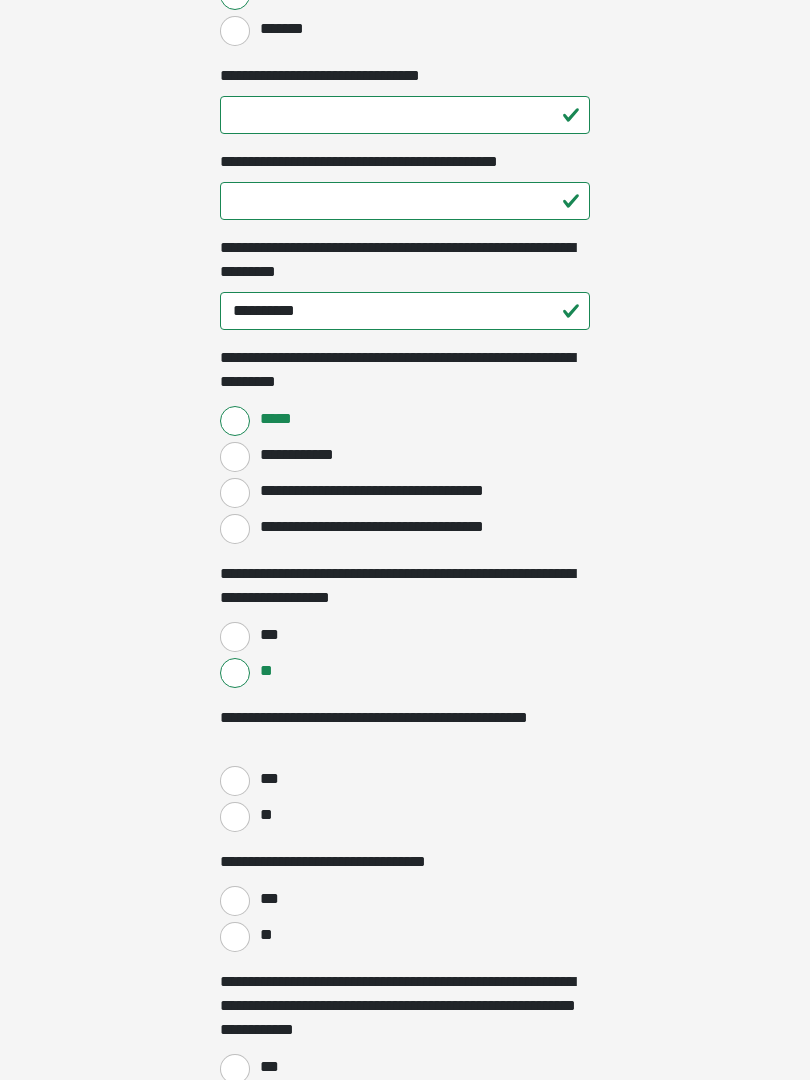 click on "**" at bounding box center (235, 817) 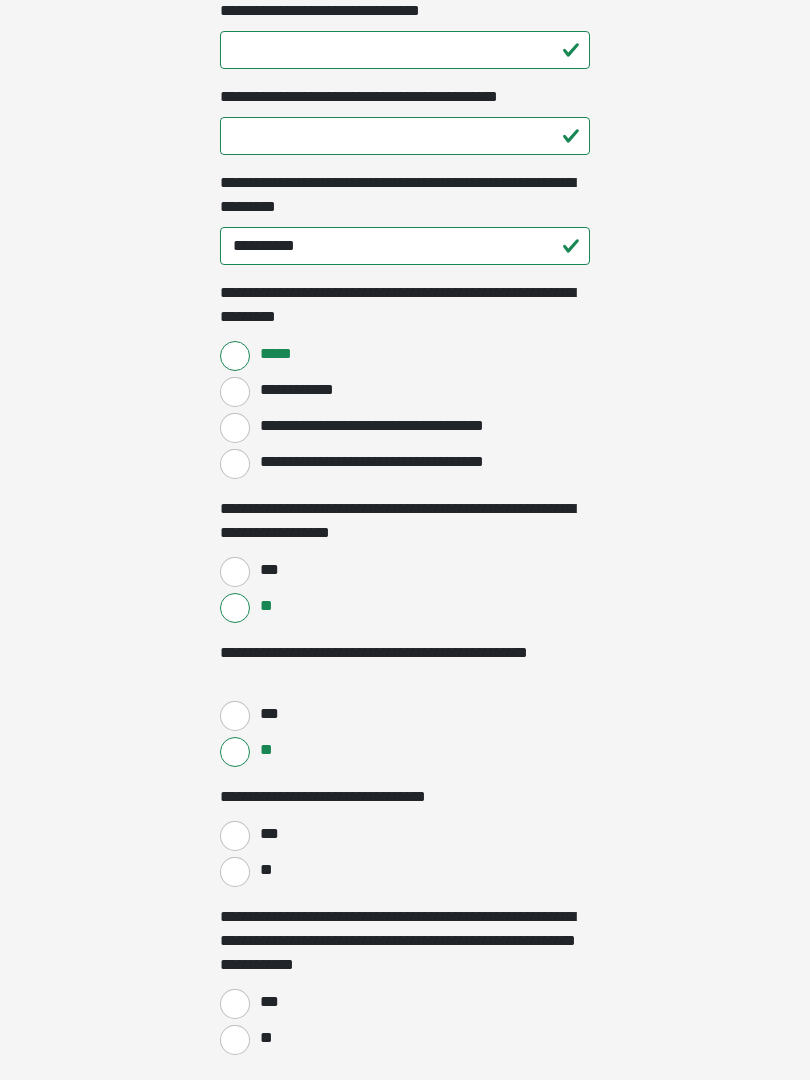 scroll, scrollTop: 1494, scrollLeft: 0, axis: vertical 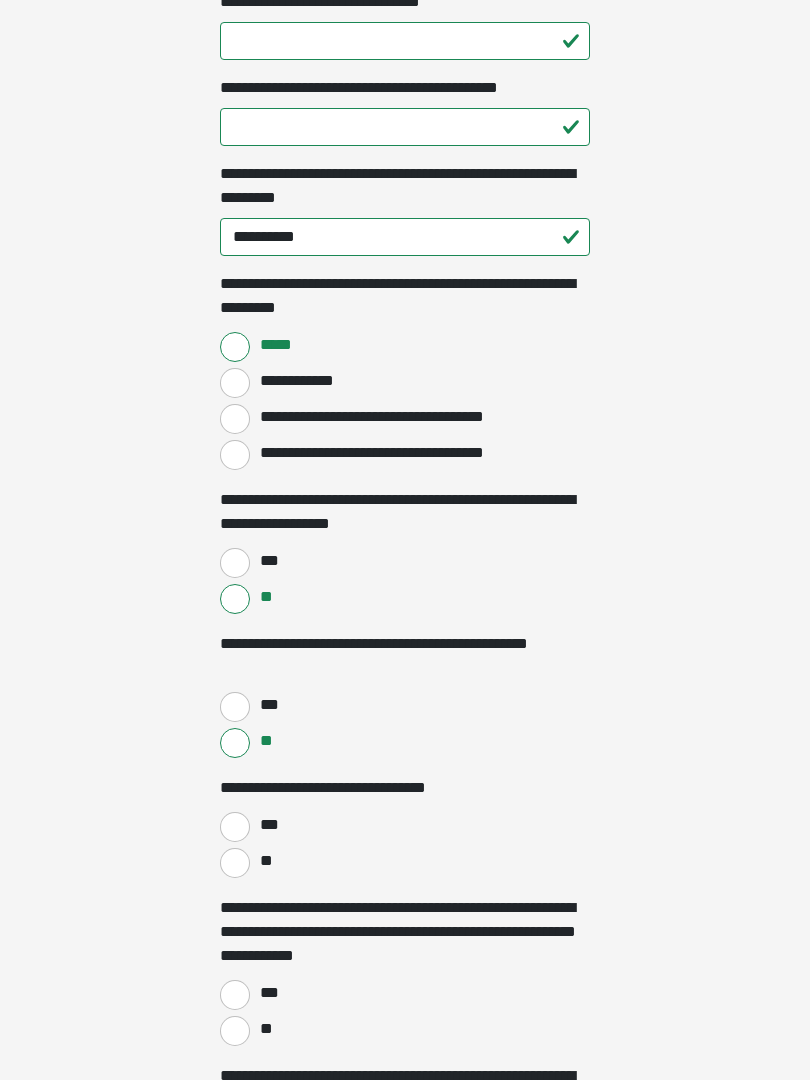 click on "**" at bounding box center [235, 863] 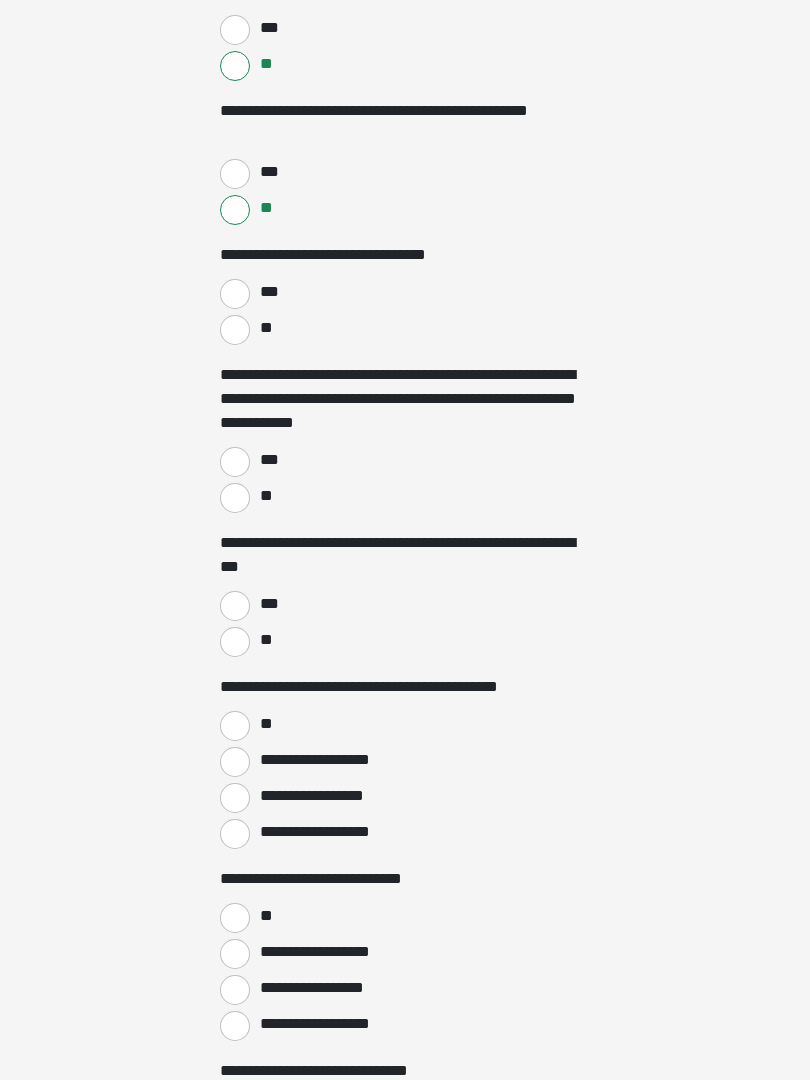 scroll, scrollTop: 2028, scrollLeft: 0, axis: vertical 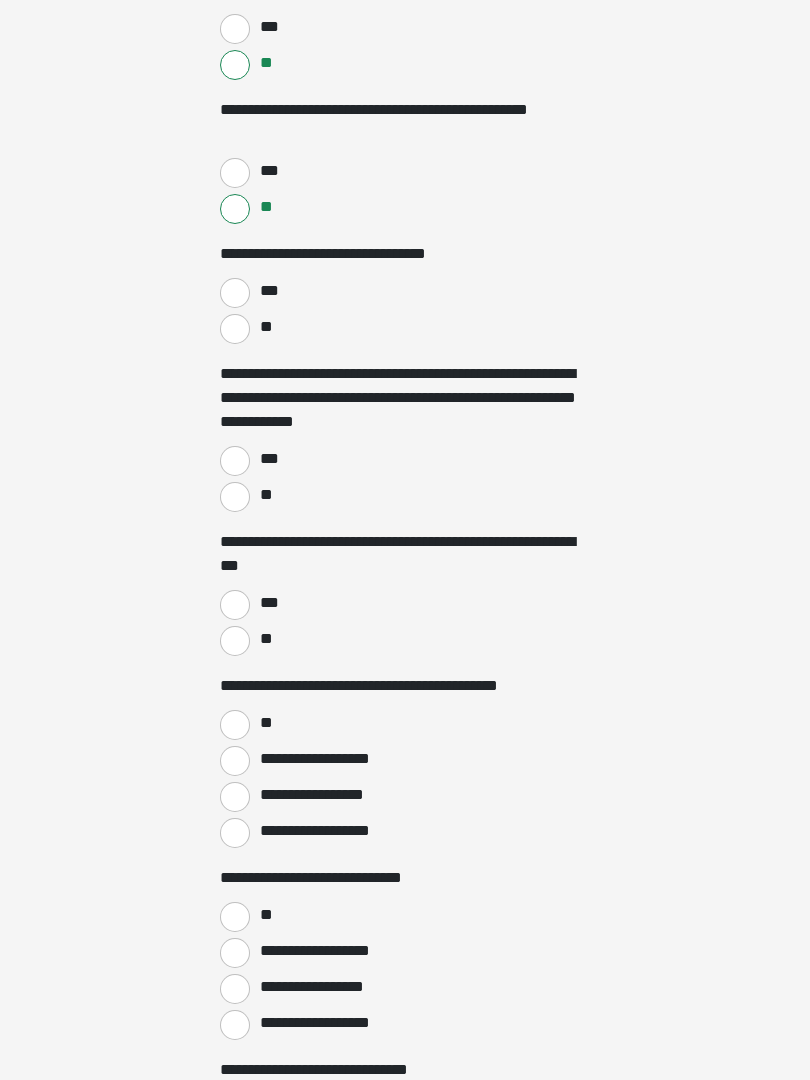 click on "***" at bounding box center [235, 461] 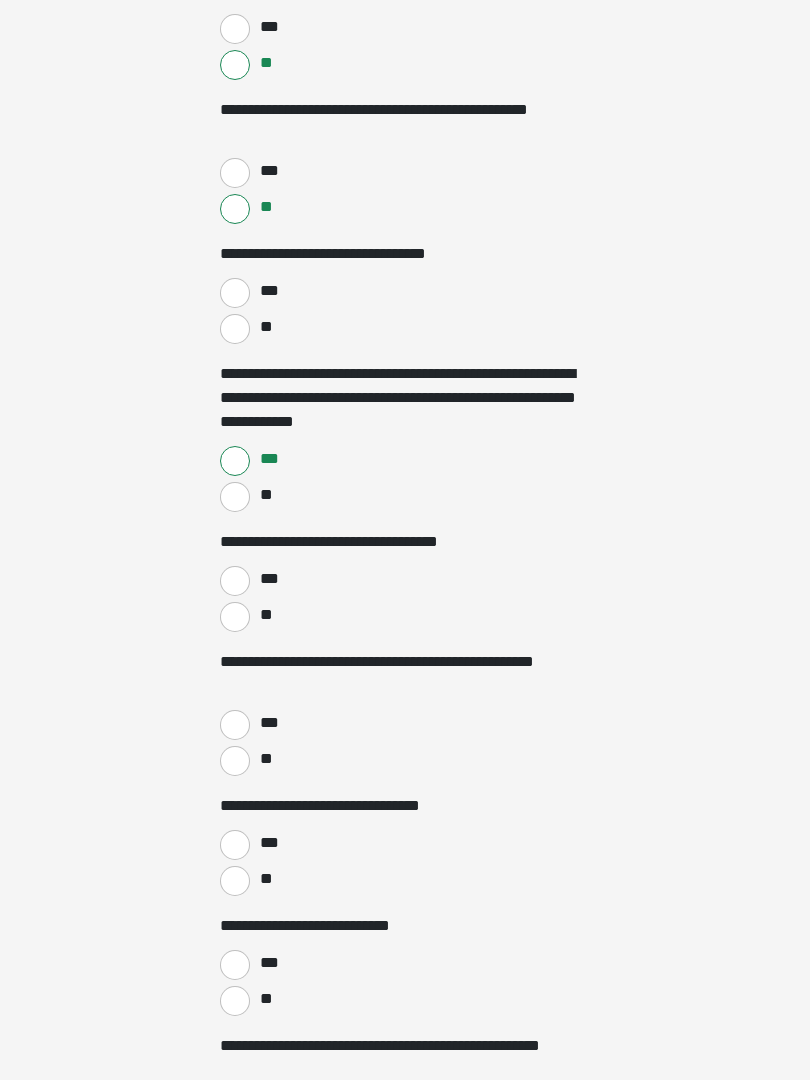 click on "**" at bounding box center [235, 617] 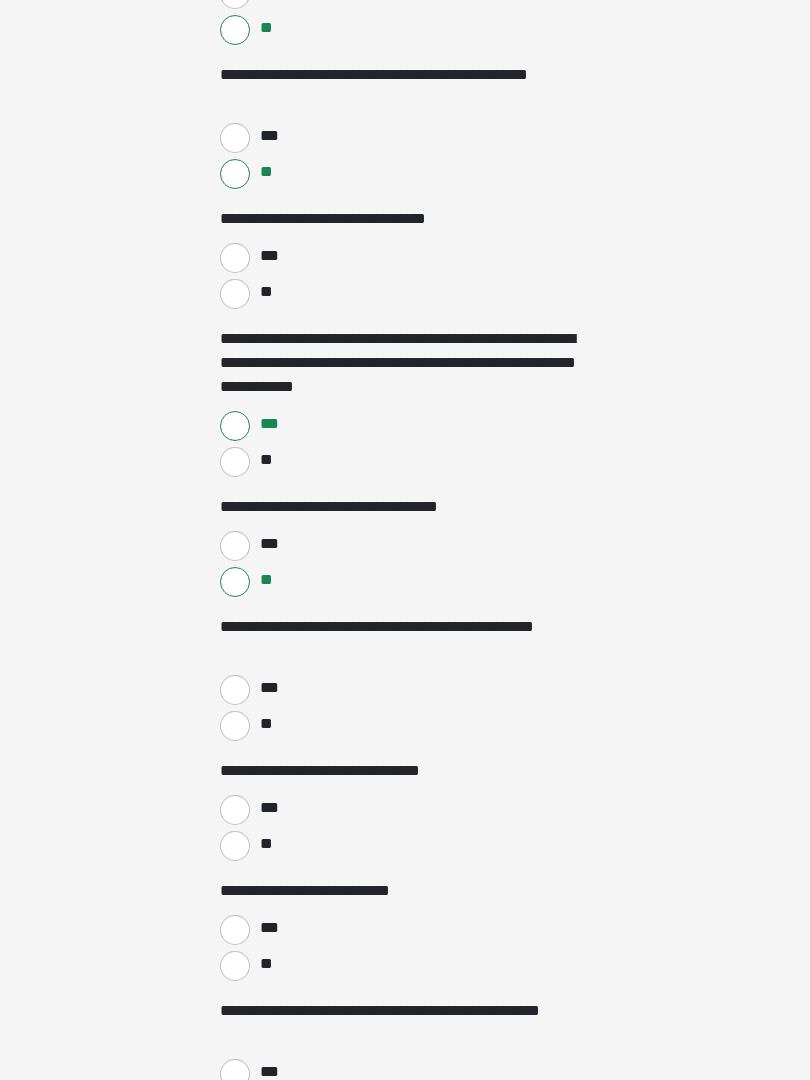scroll, scrollTop: 2062, scrollLeft: 0, axis: vertical 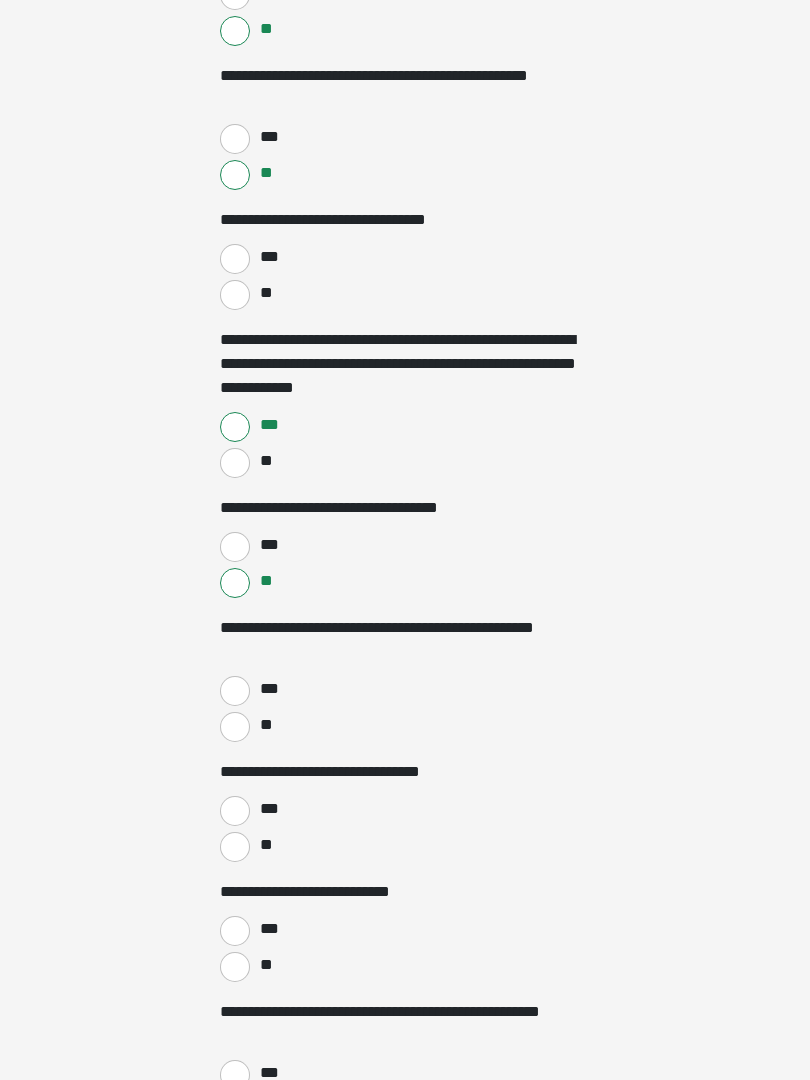 click on "**" at bounding box center [235, 727] 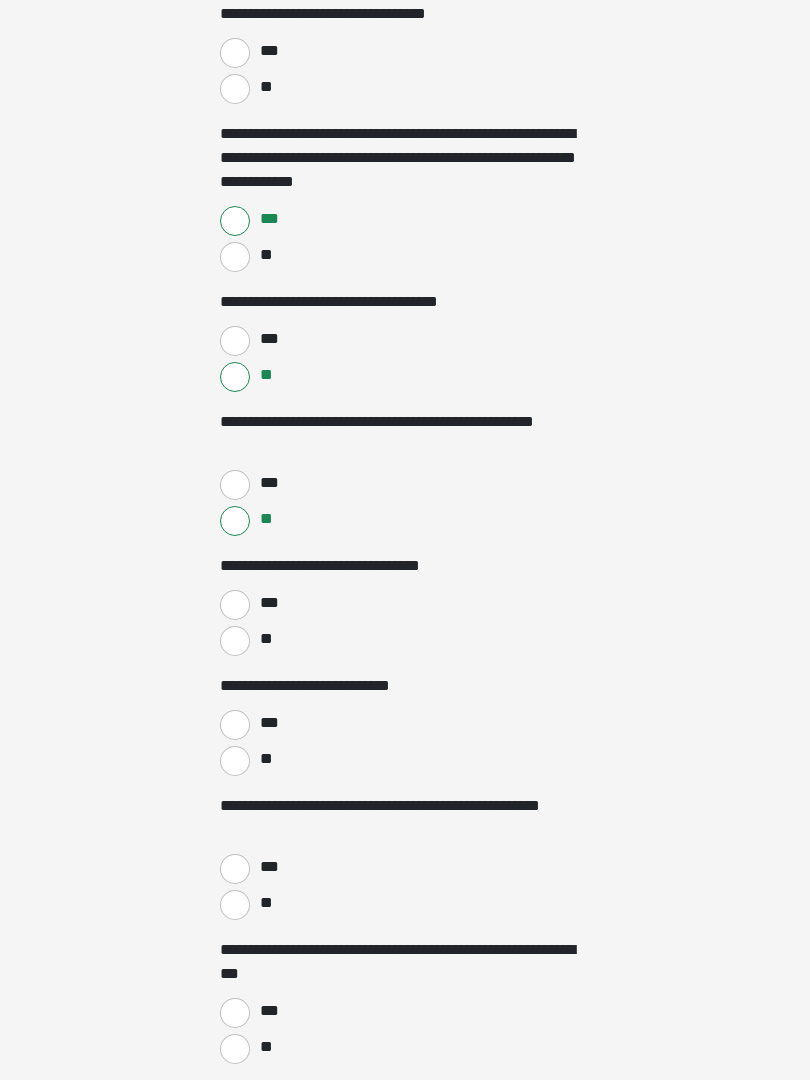 scroll, scrollTop: 2268, scrollLeft: 0, axis: vertical 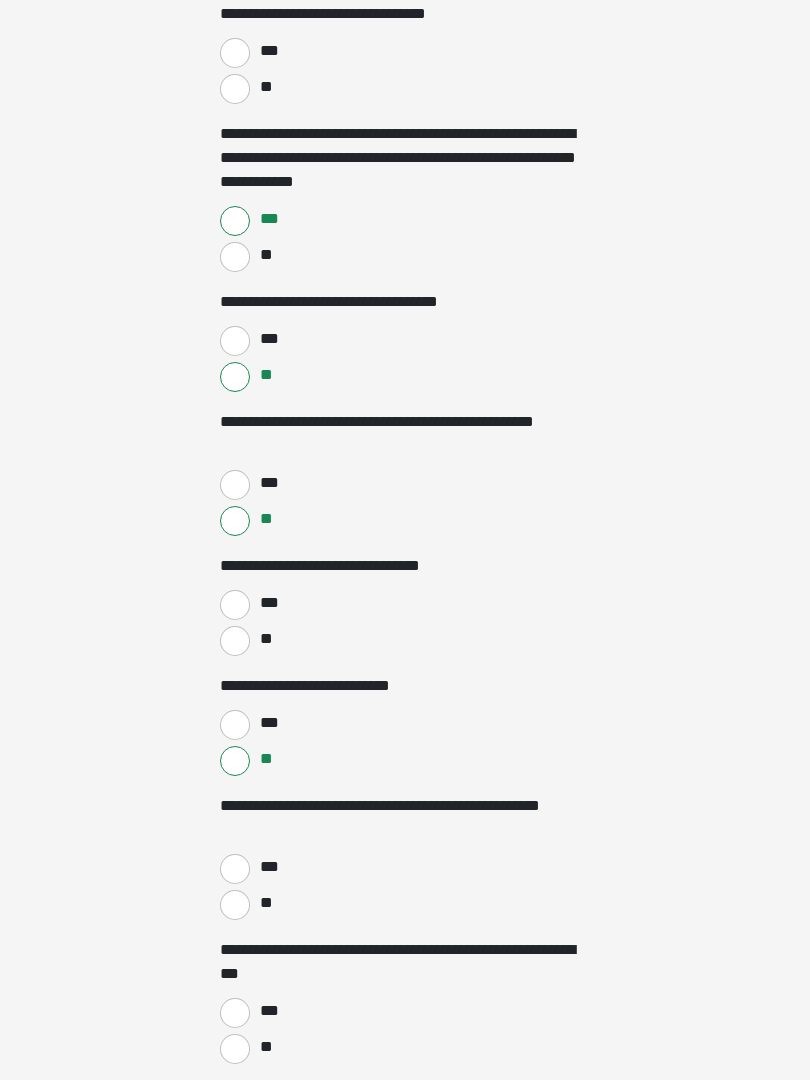 click on "**" at bounding box center [235, 641] 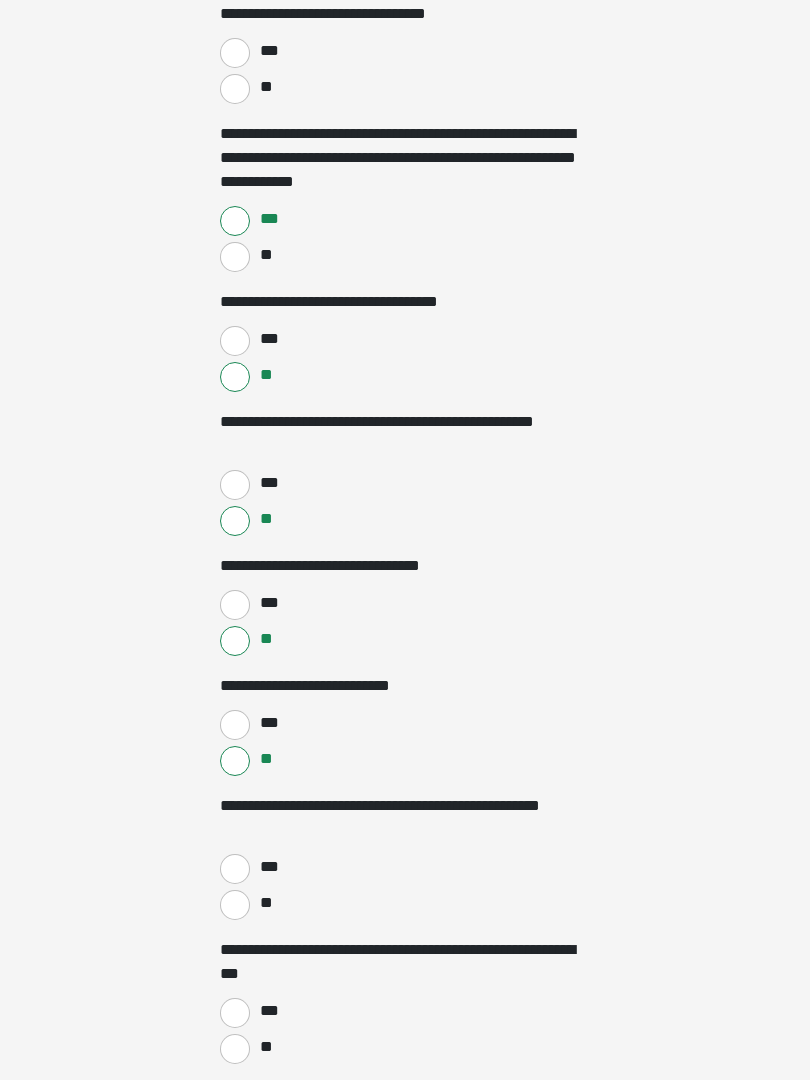 click on "***" at bounding box center [235, 869] 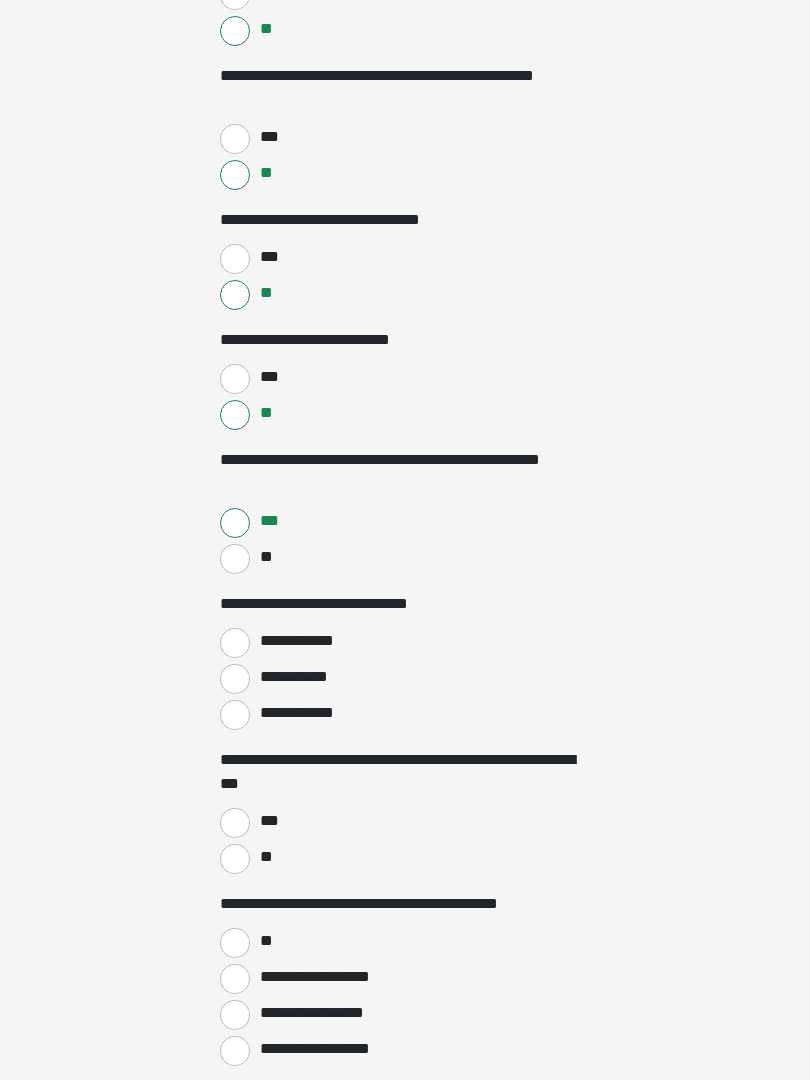 scroll, scrollTop: 2614, scrollLeft: 0, axis: vertical 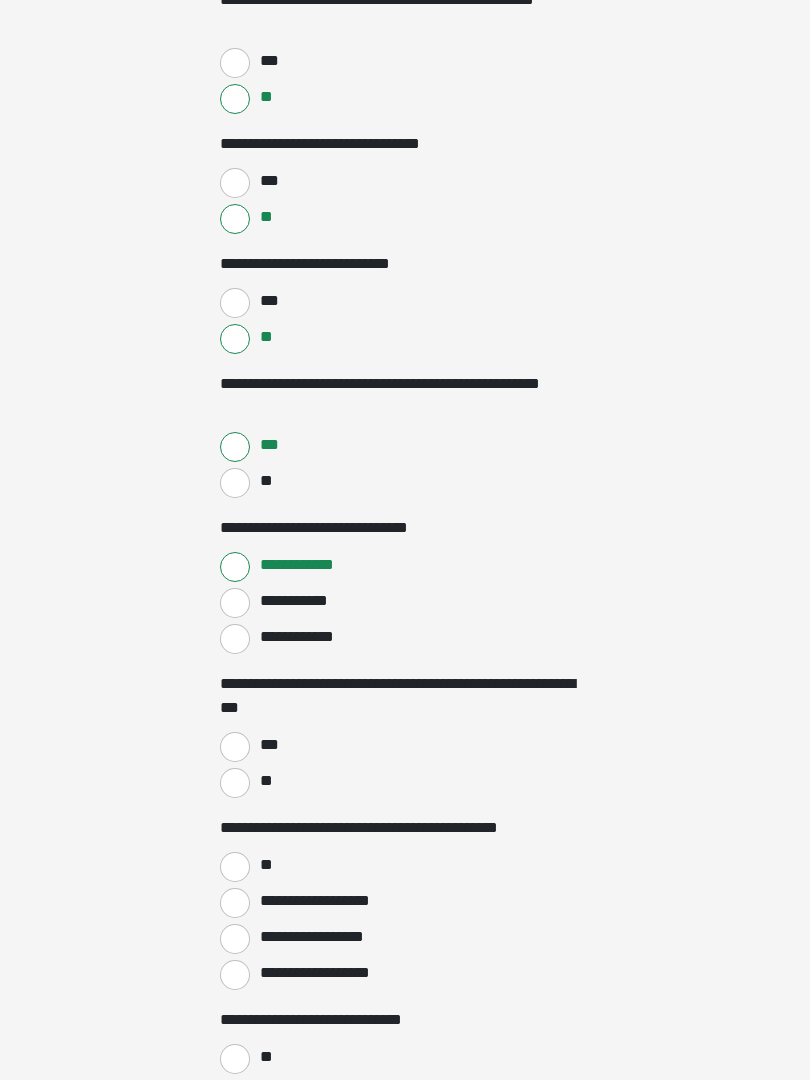 click on "***" at bounding box center [235, 747] 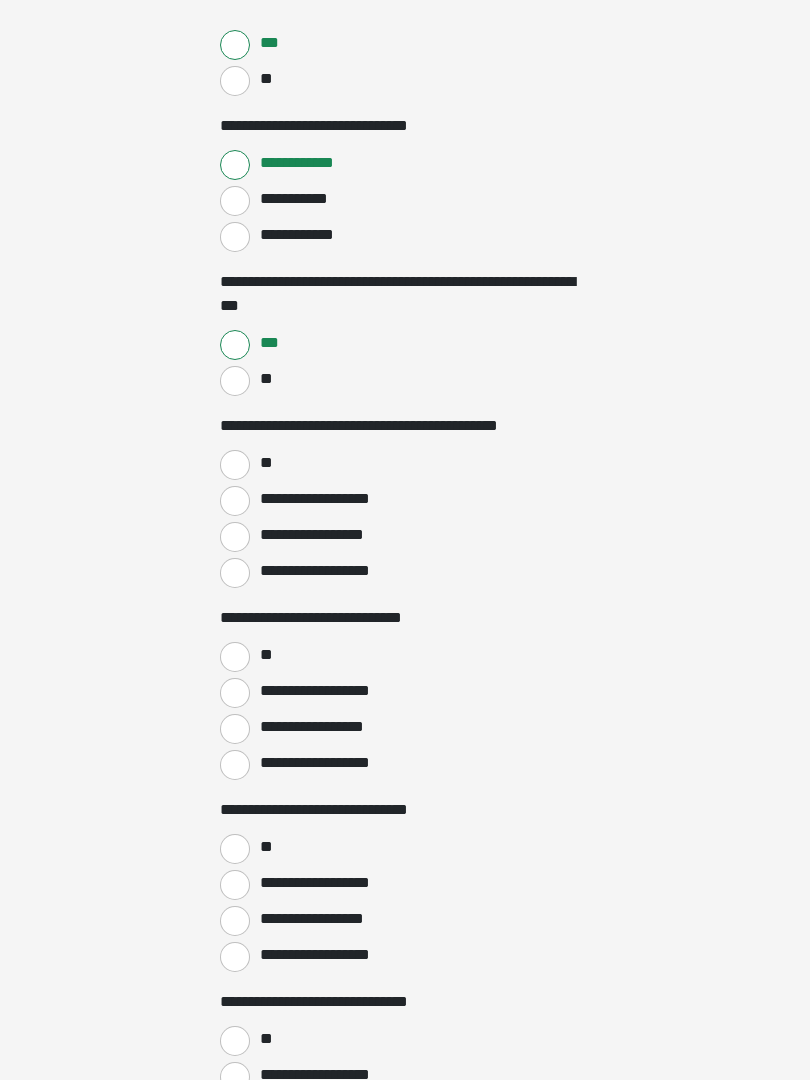 scroll, scrollTop: 3093, scrollLeft: 0, axis: vertical 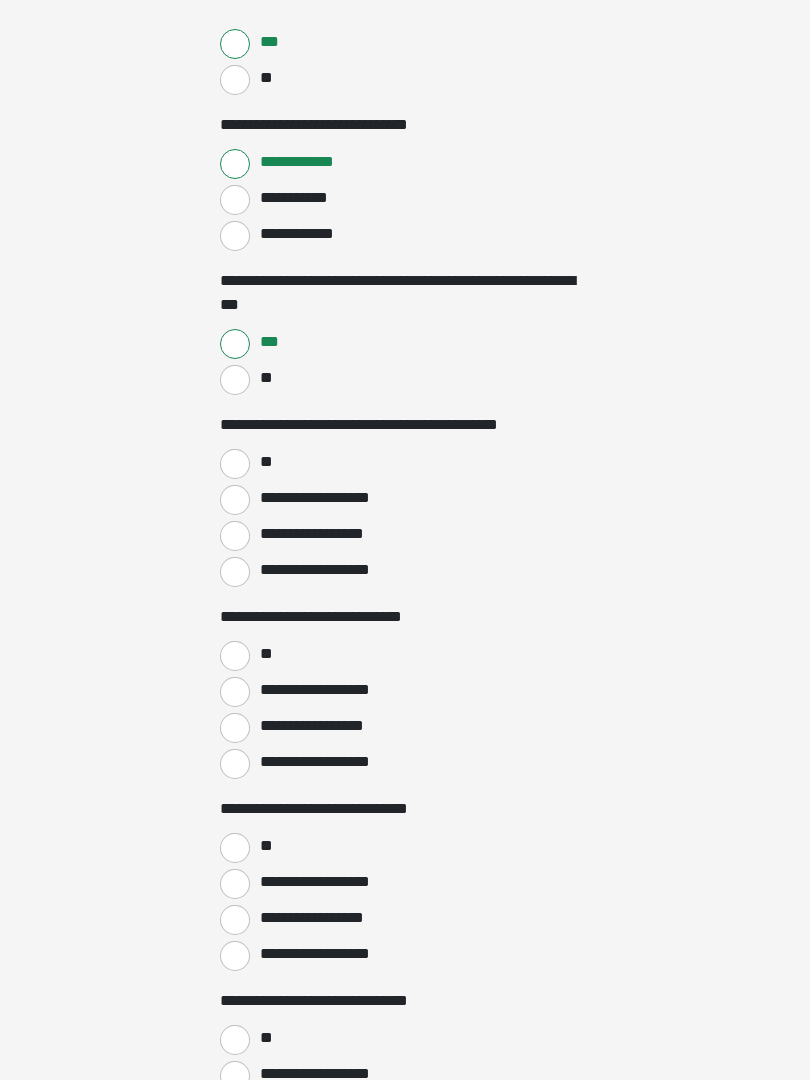 click on "**" at bounding box center (235, 464) 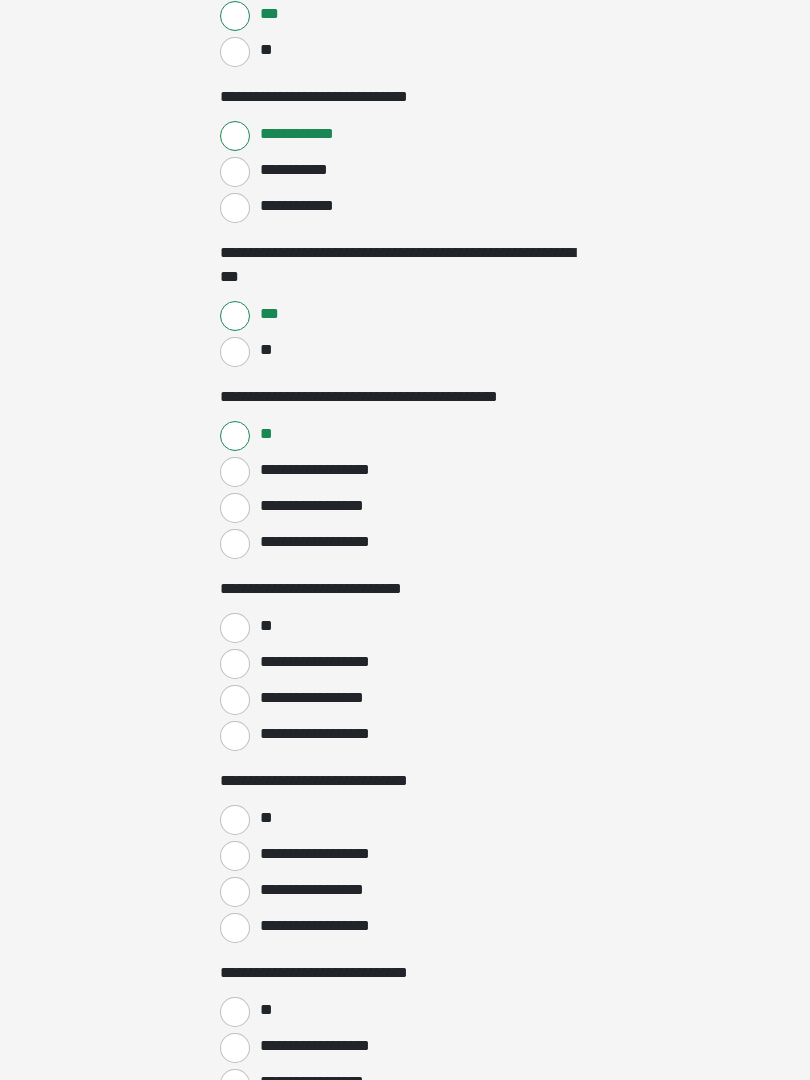 click on "**" at bounding box center [235, 629] 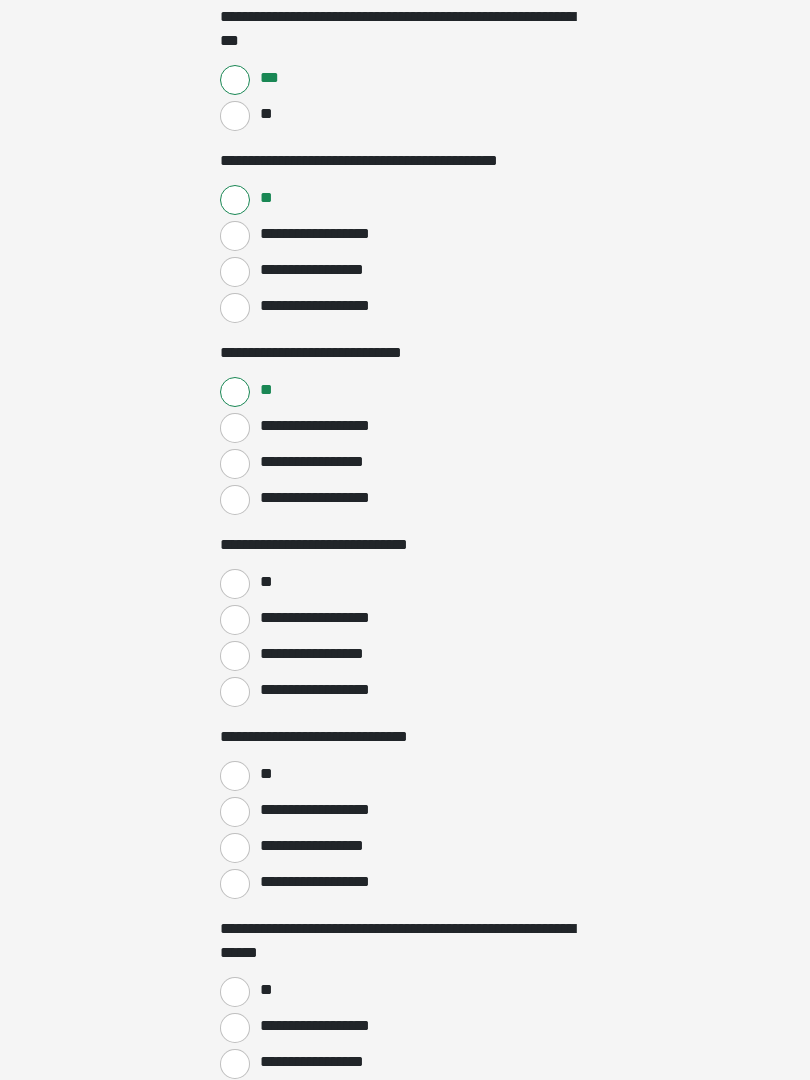 click on "**" at bounding box center (235, 584) 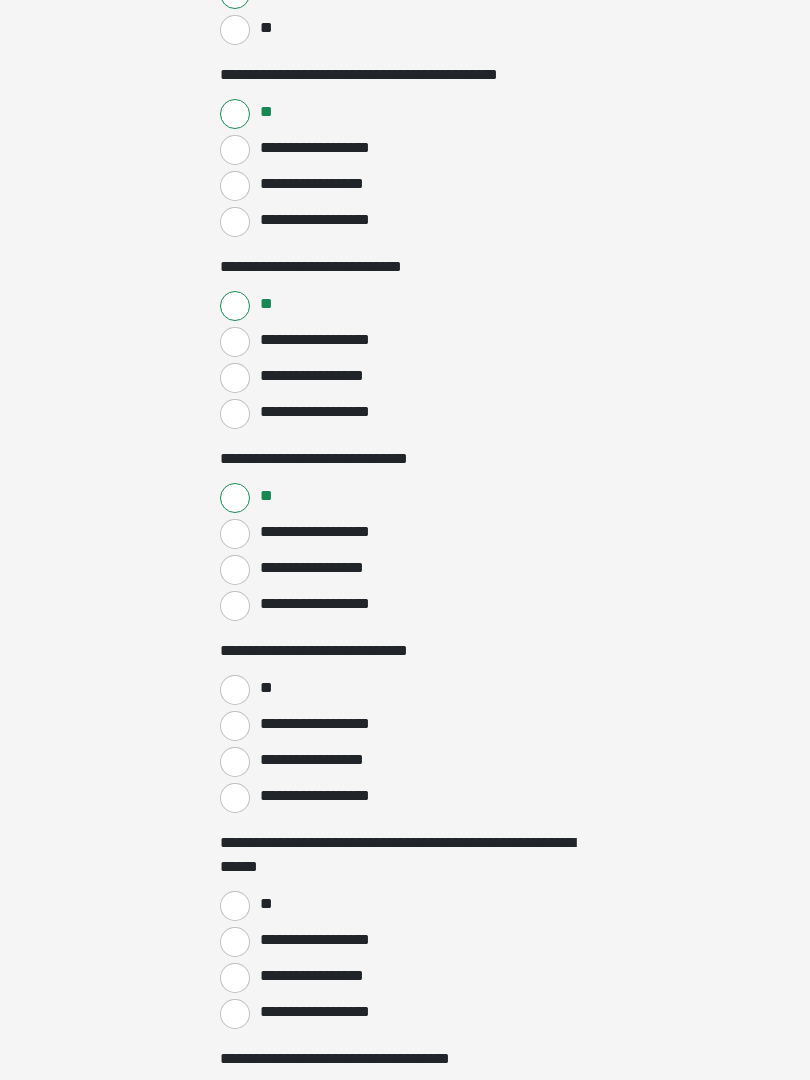 scroll, scrollTop: 3449, scrollLeft: 0, axis: vertical 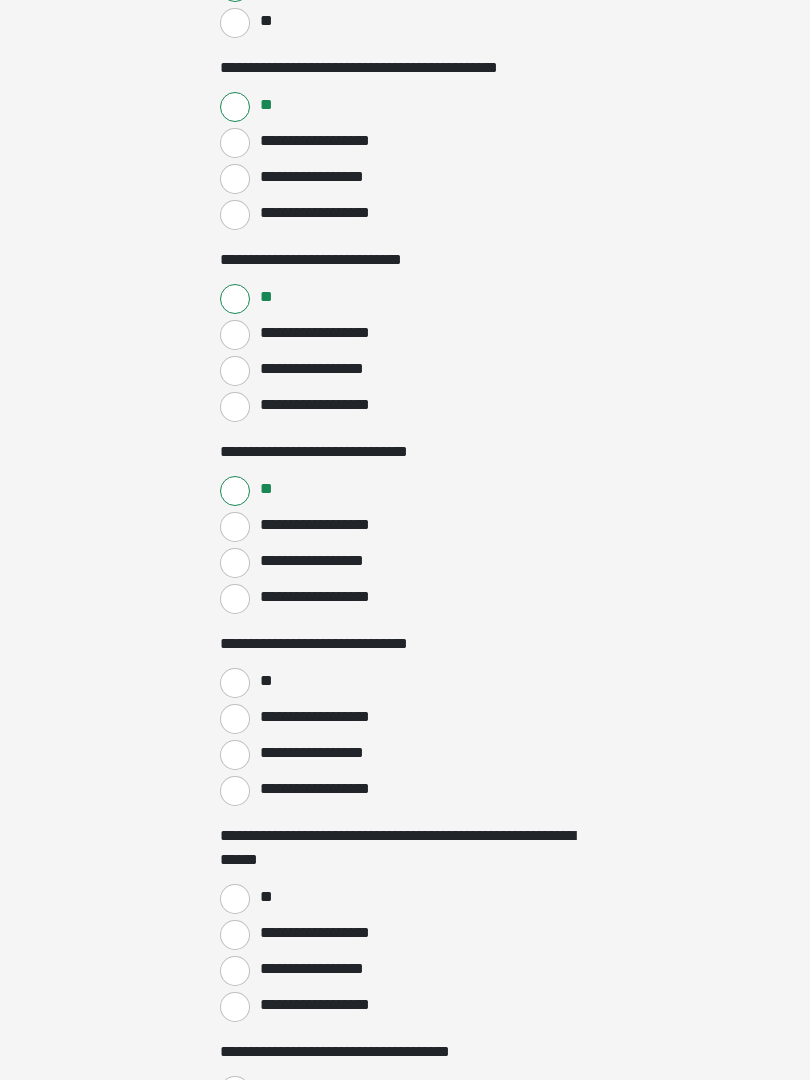 click on "**" at bounding box center (235, 684) 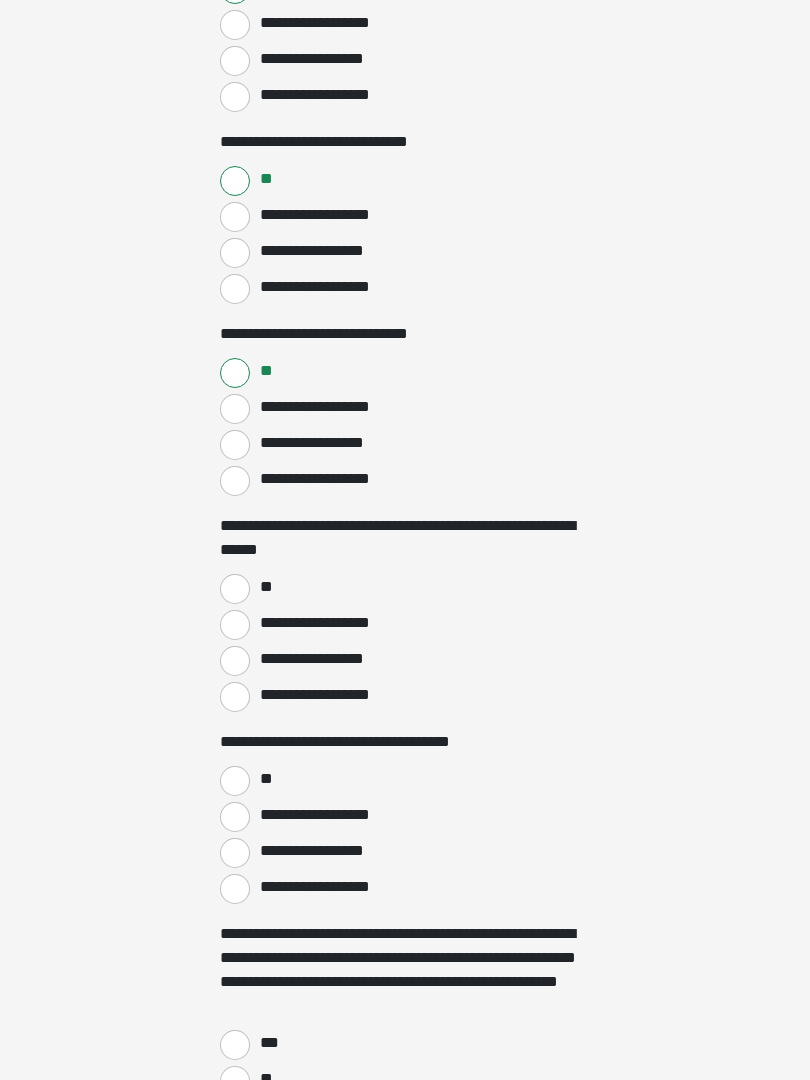 scroll, scrollTop: 3764, scrollLeft: 0, axis: vertical 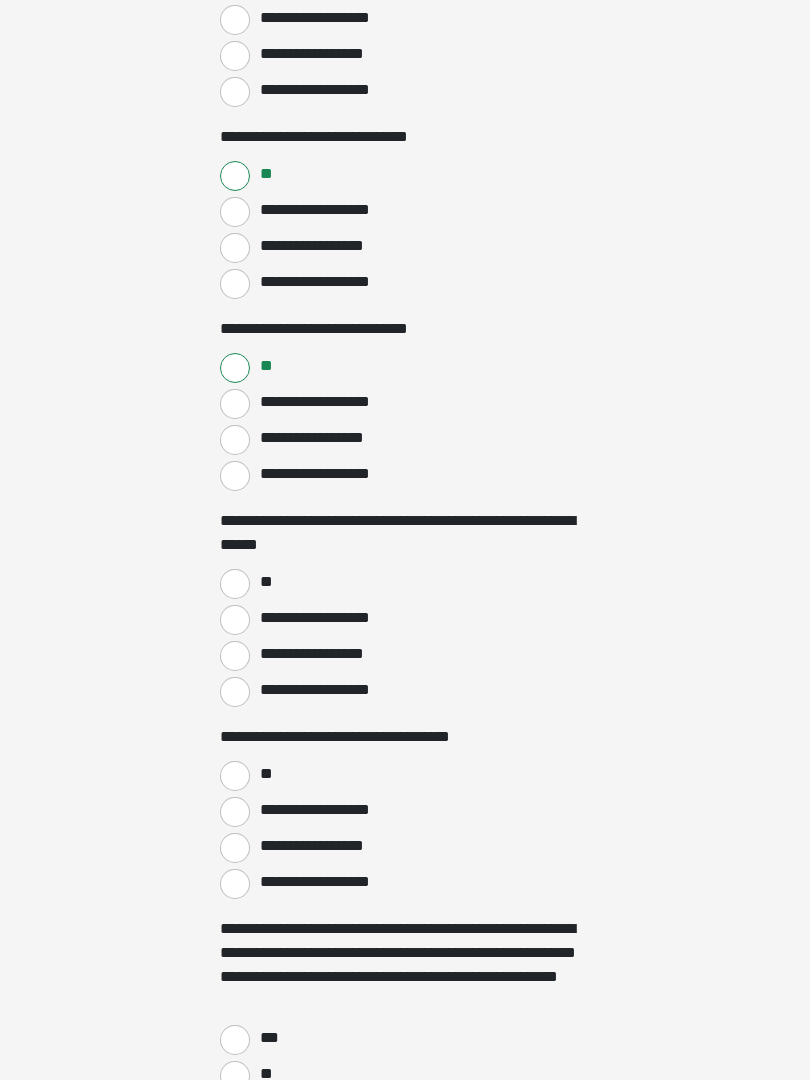 click on "**********" at bounding box center [235, 657] 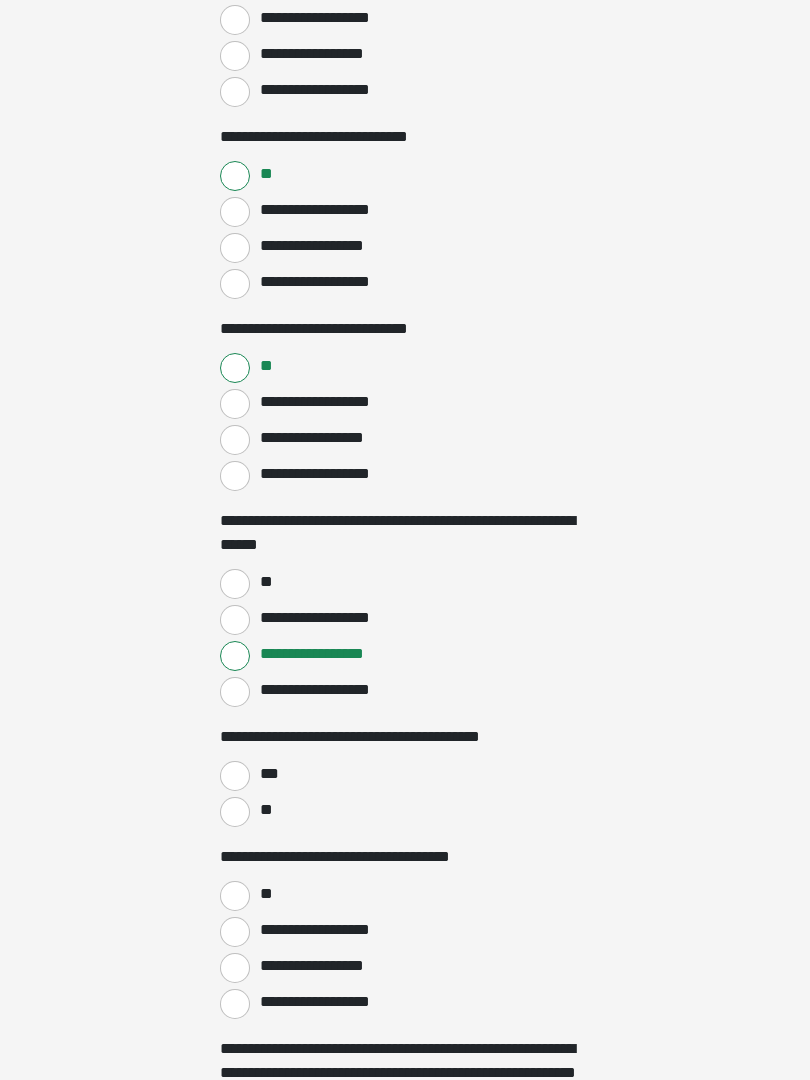click on "***" at bounding box center [235, 776] 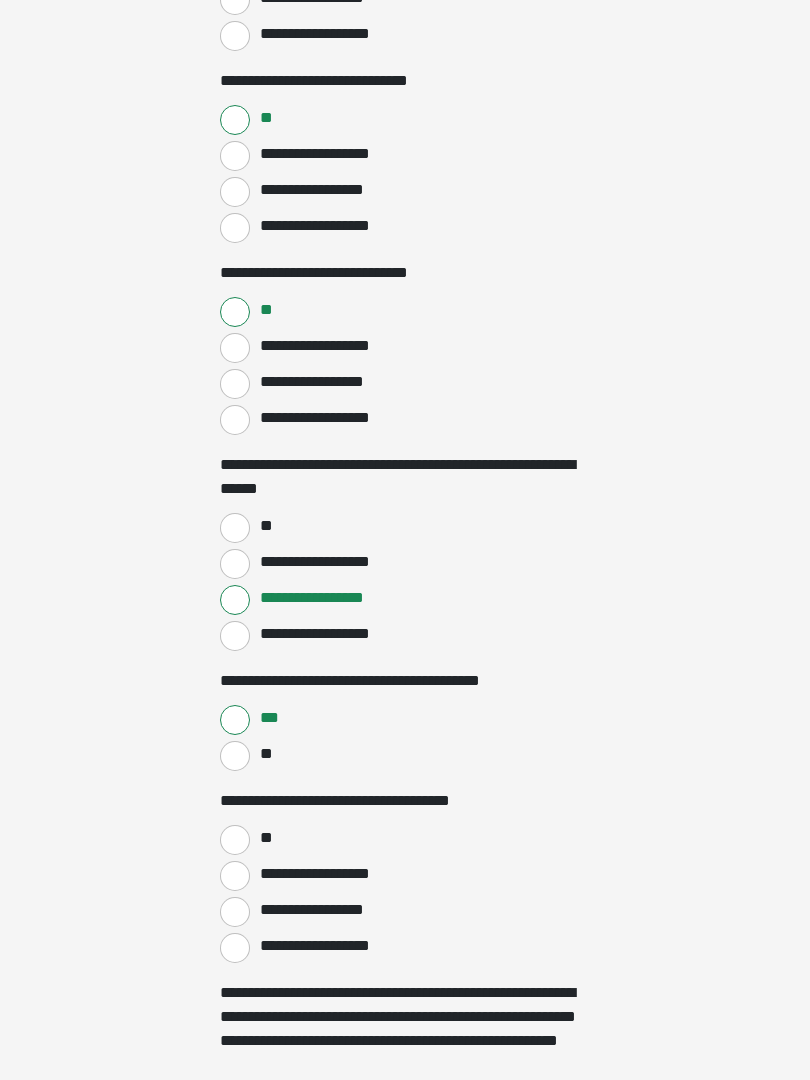scroll, scrollTop: 3828, scrollLeft: 0, axis: vertical 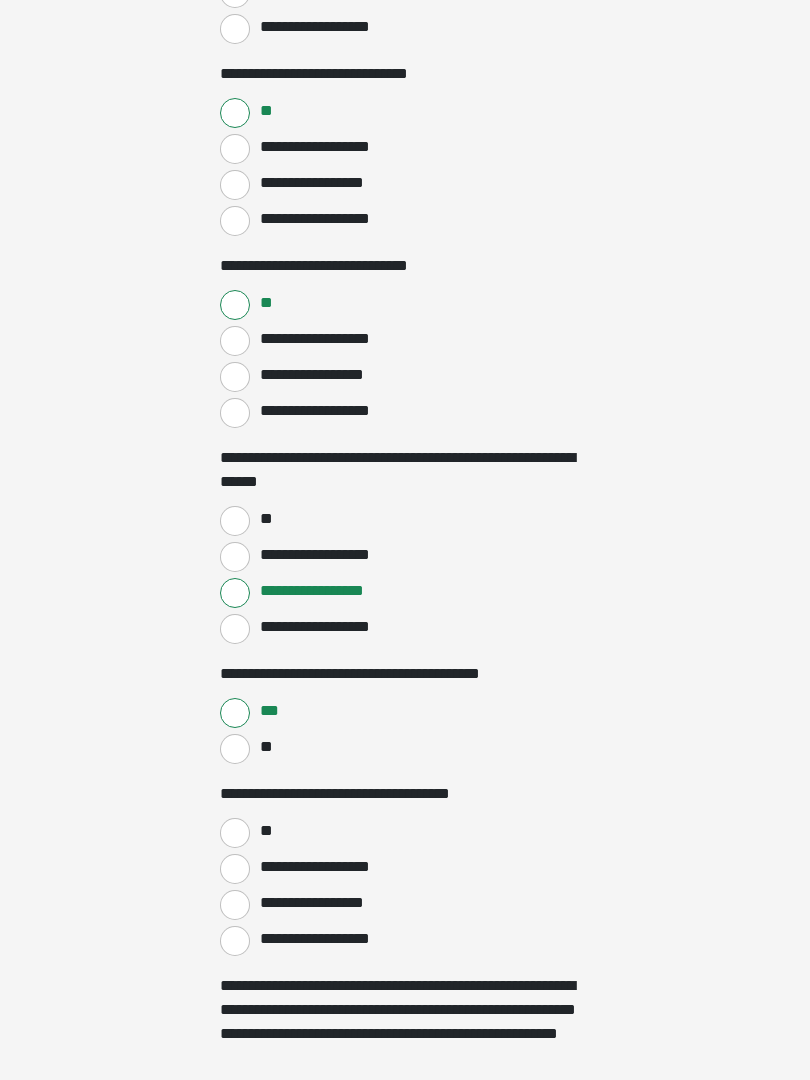 click on "**" at bounding box center (235, 833) 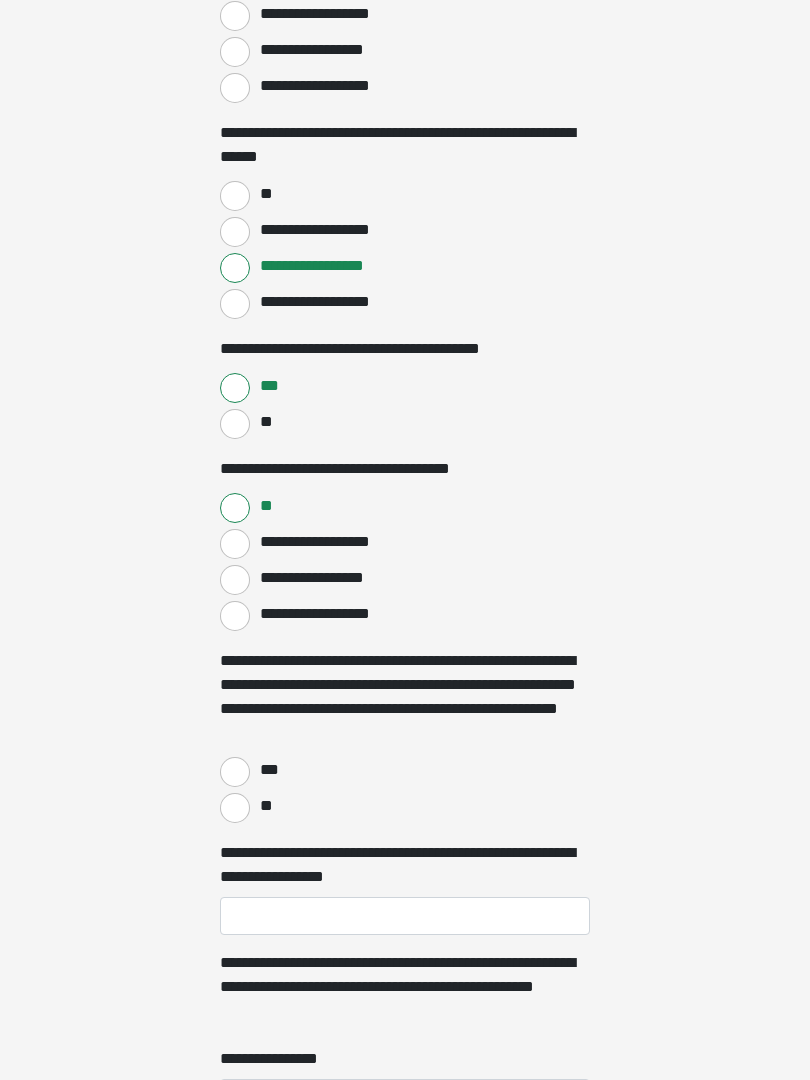 scroll, scrollTop: 4154, scrollLeft: 0, axis: vertical 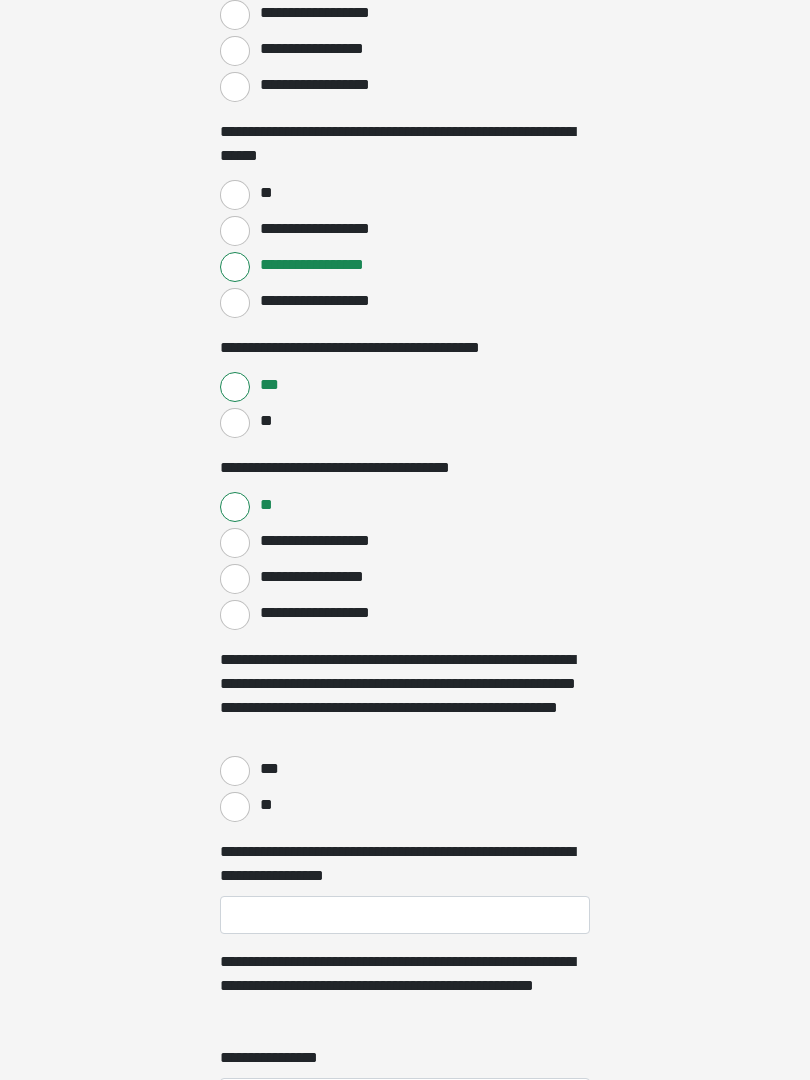 click on "**" at bounding box center [235, 807] 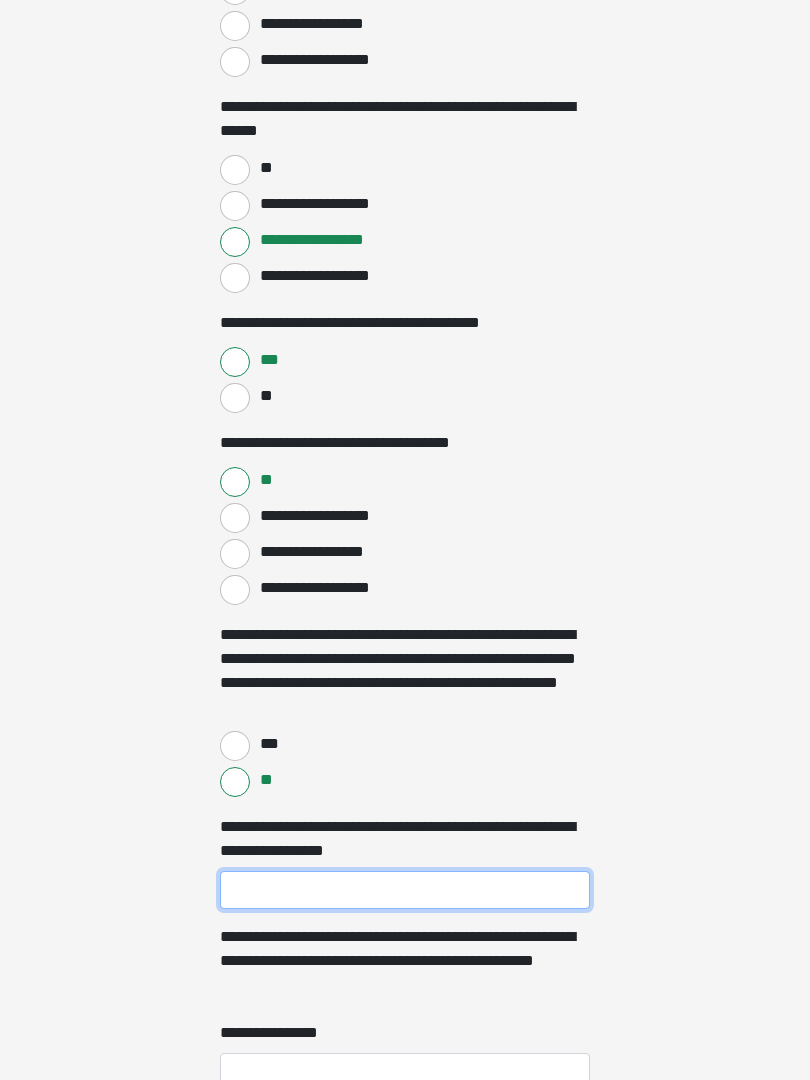 click on "**********" at bounding box center (405, 891) 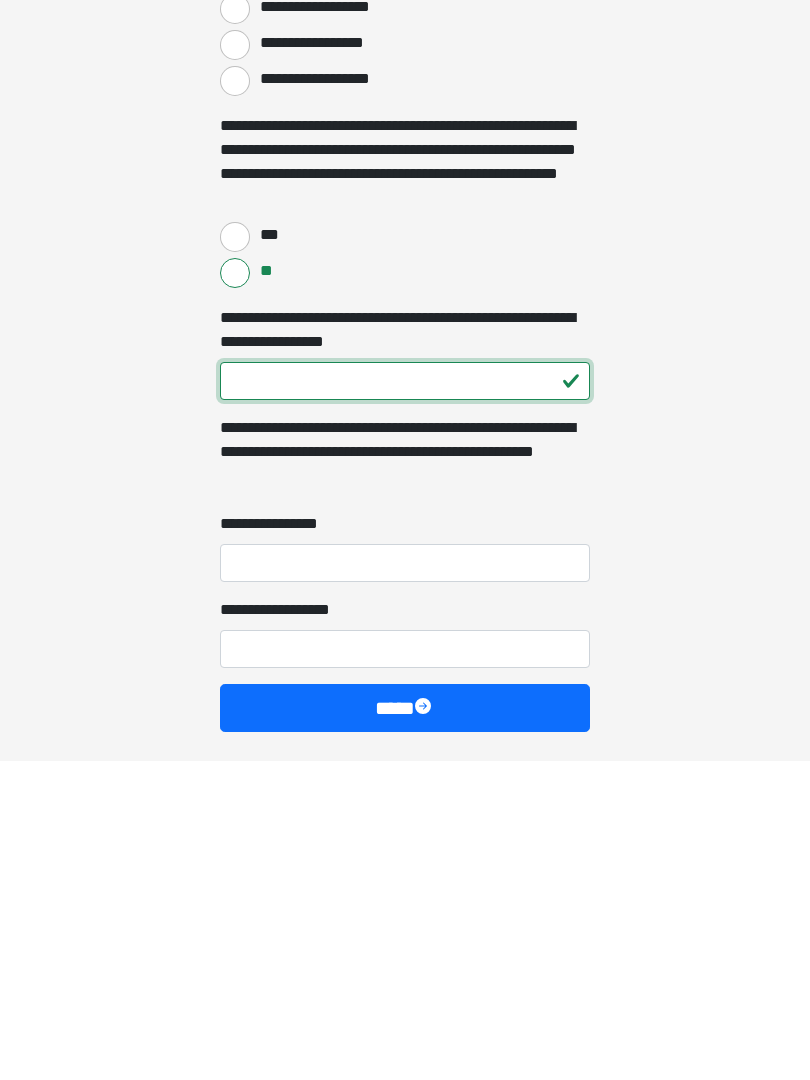 type on "***" 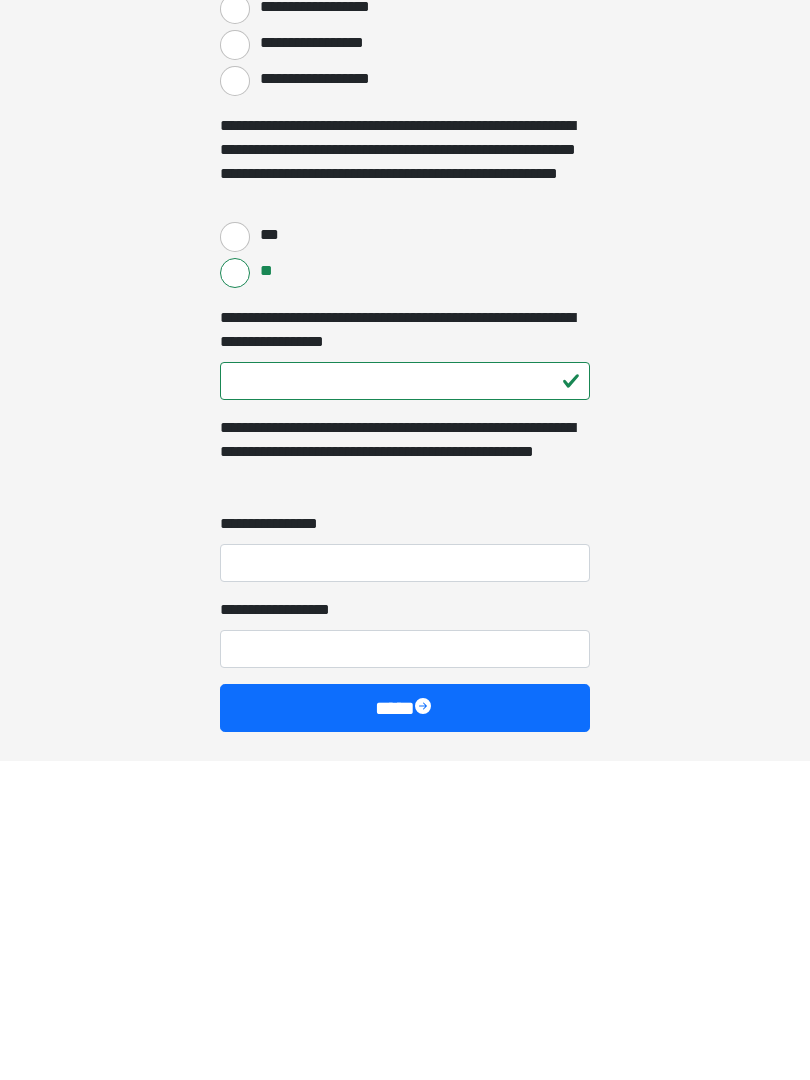 click on "**********" at bounding box center [405, 883] 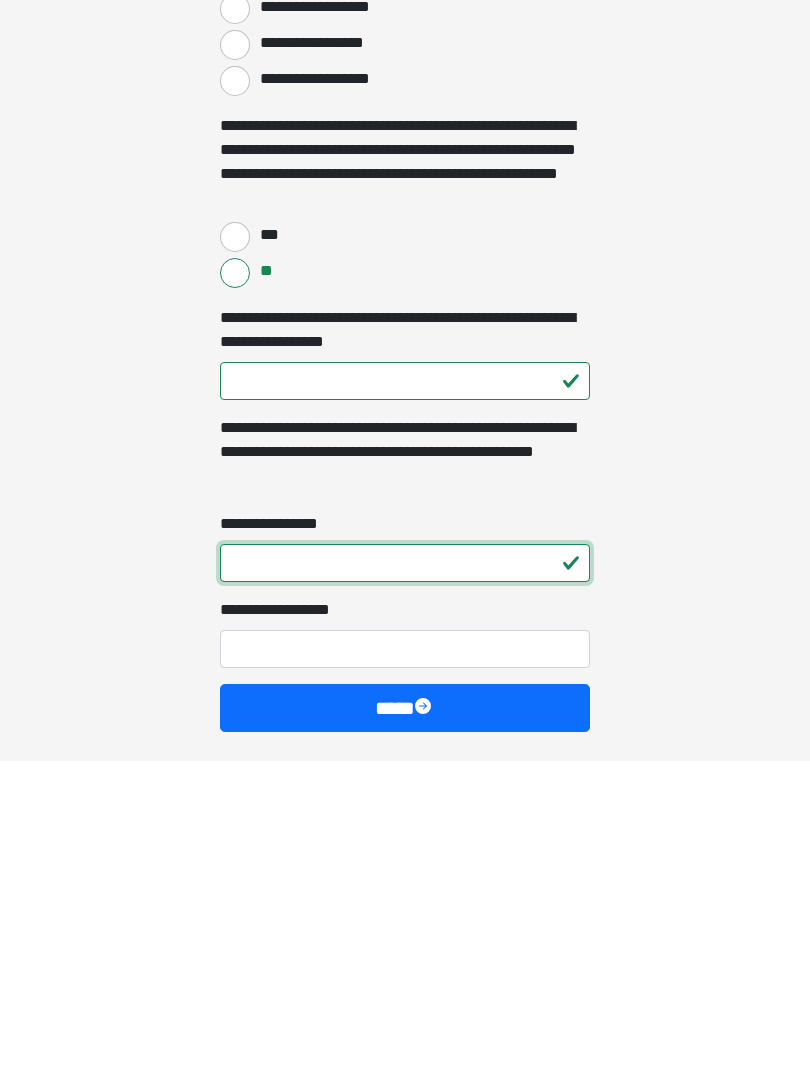type on "*" 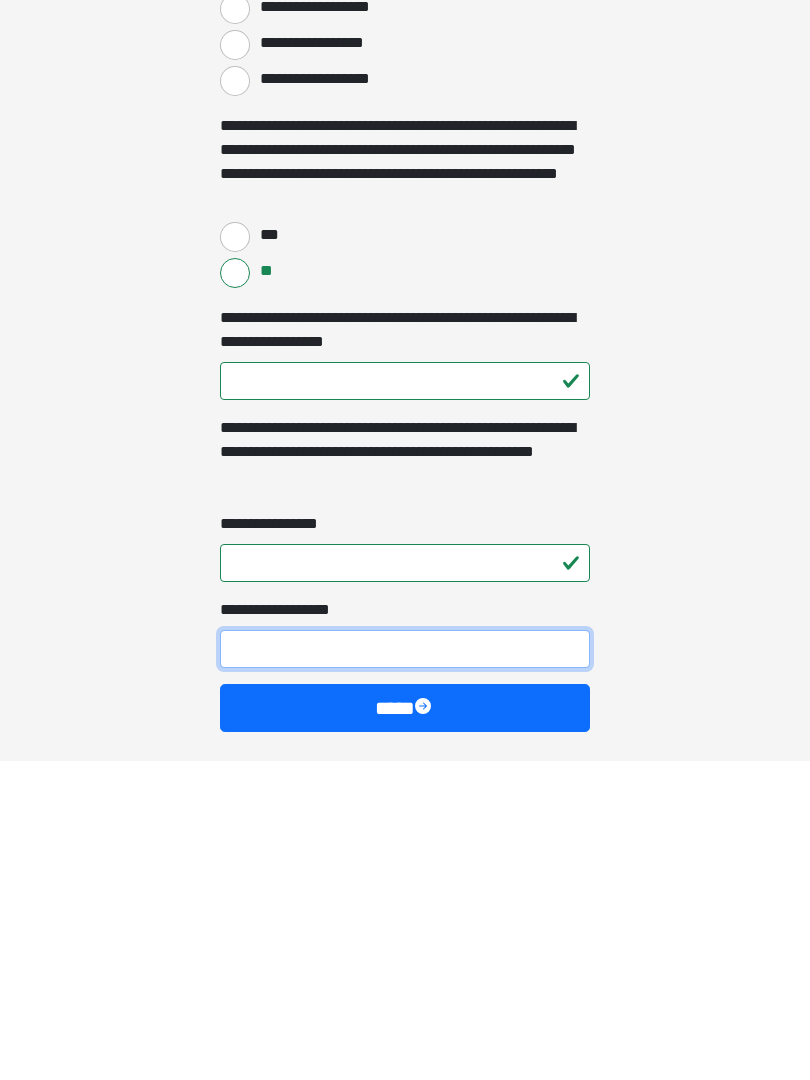 click on "**********" at bounding box center (405, 969) 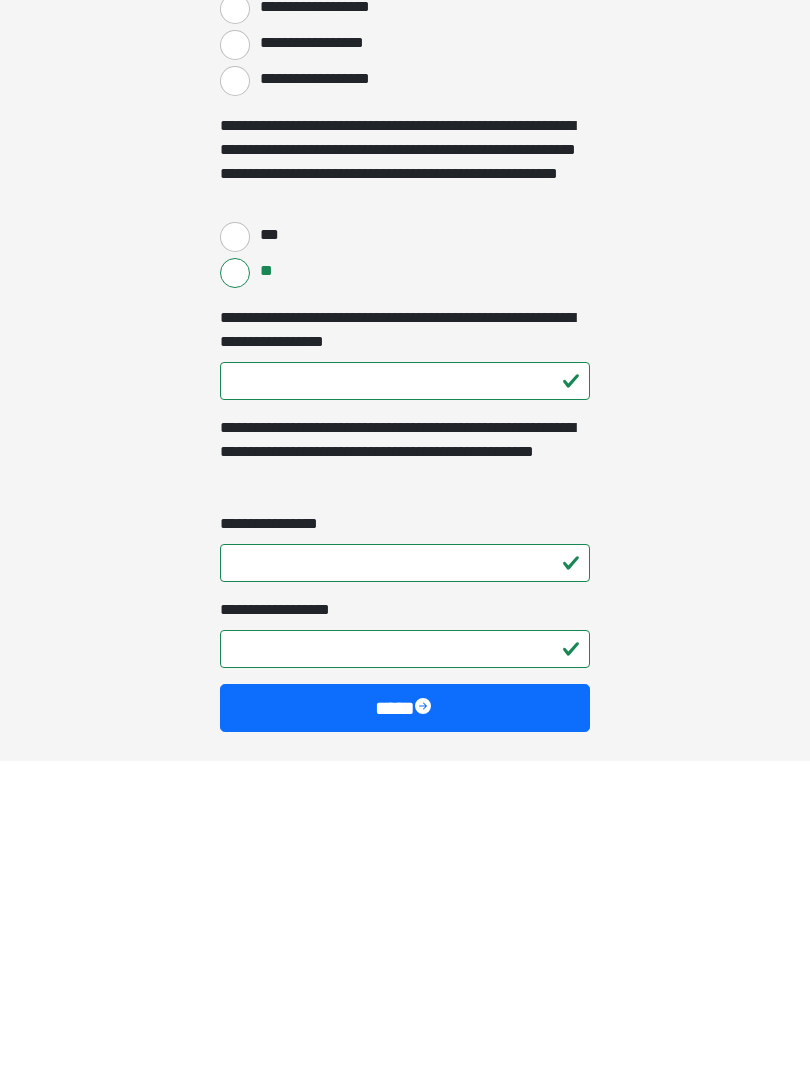 click on "****" at bounding box center [405, 1028] 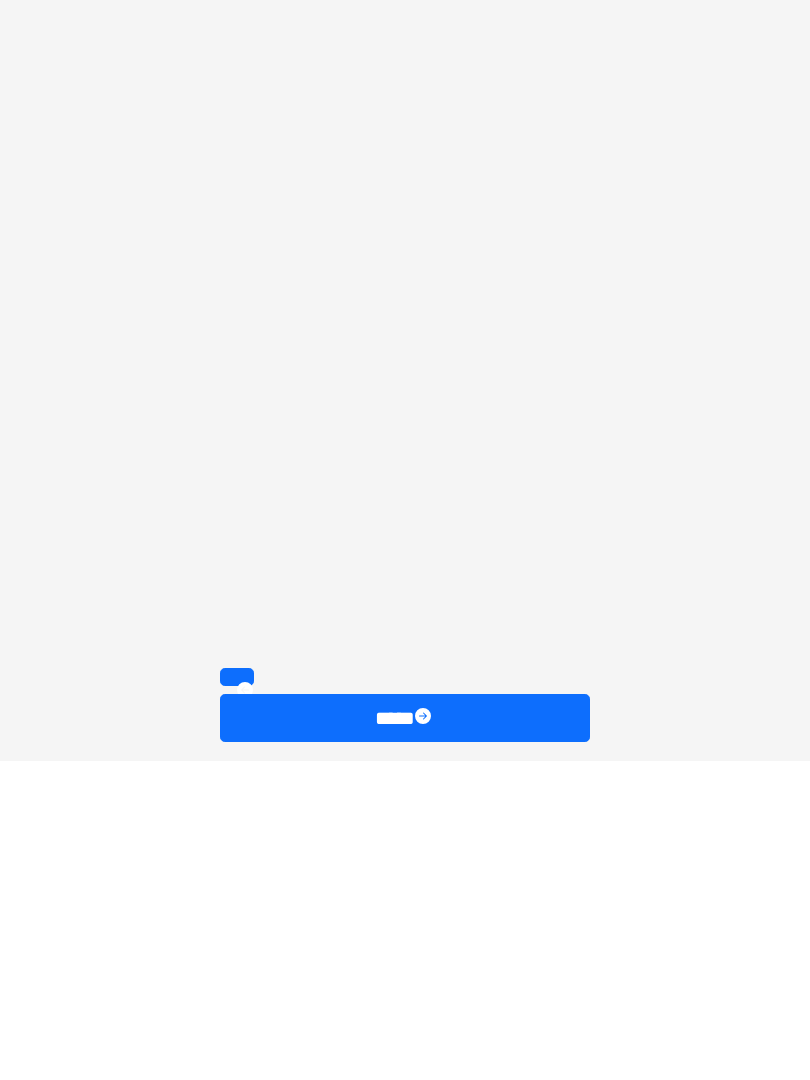scroll, scrollTop: 1467, scrollLeft: 0, axis: vertical 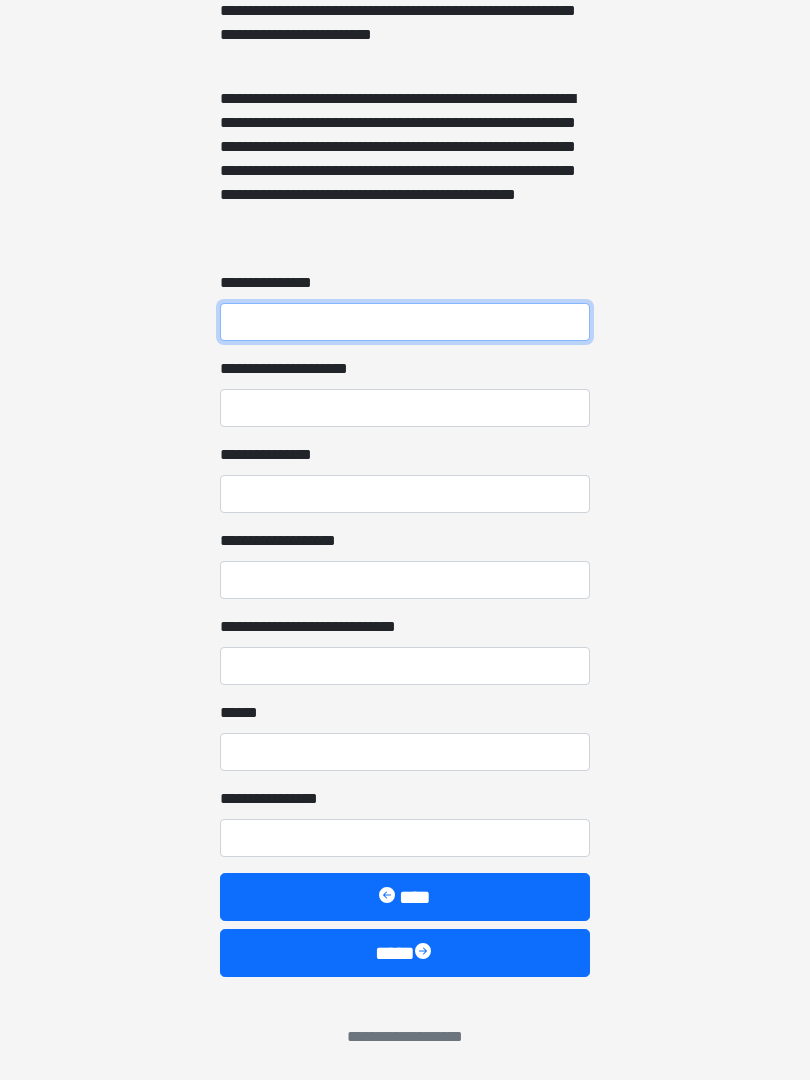 click on "**********" at bounding box center [405, 322] 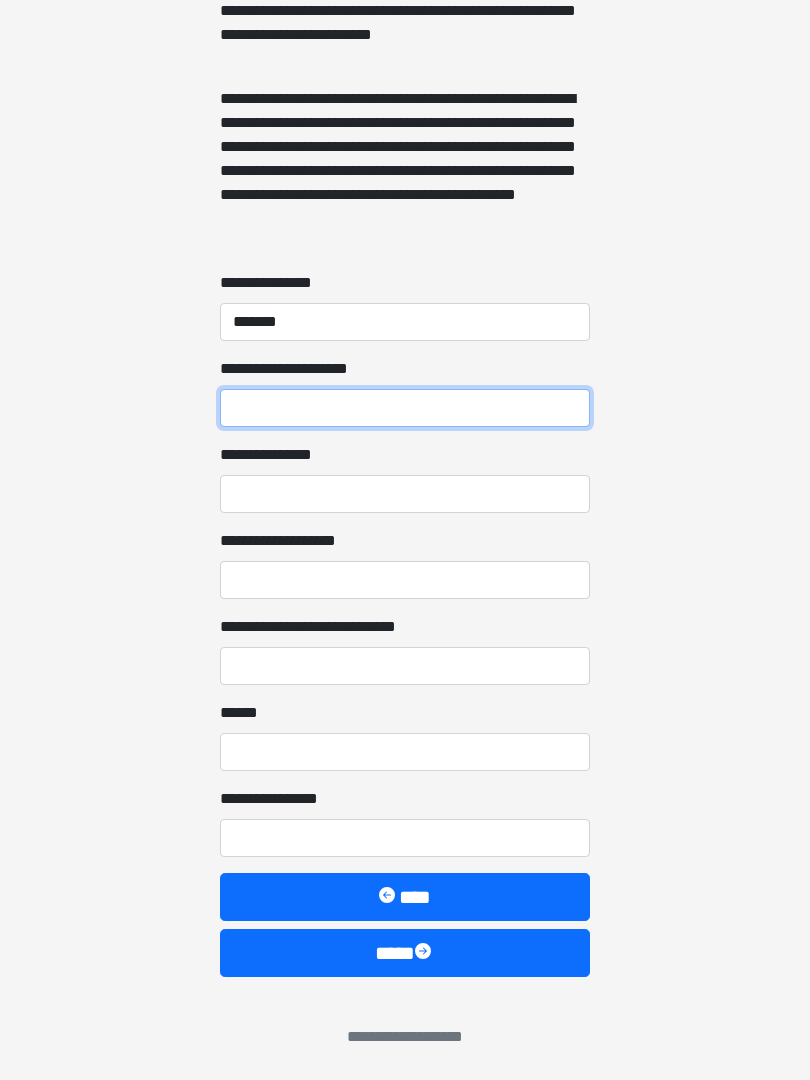 click on "**********" at bounding box center [405, 408] 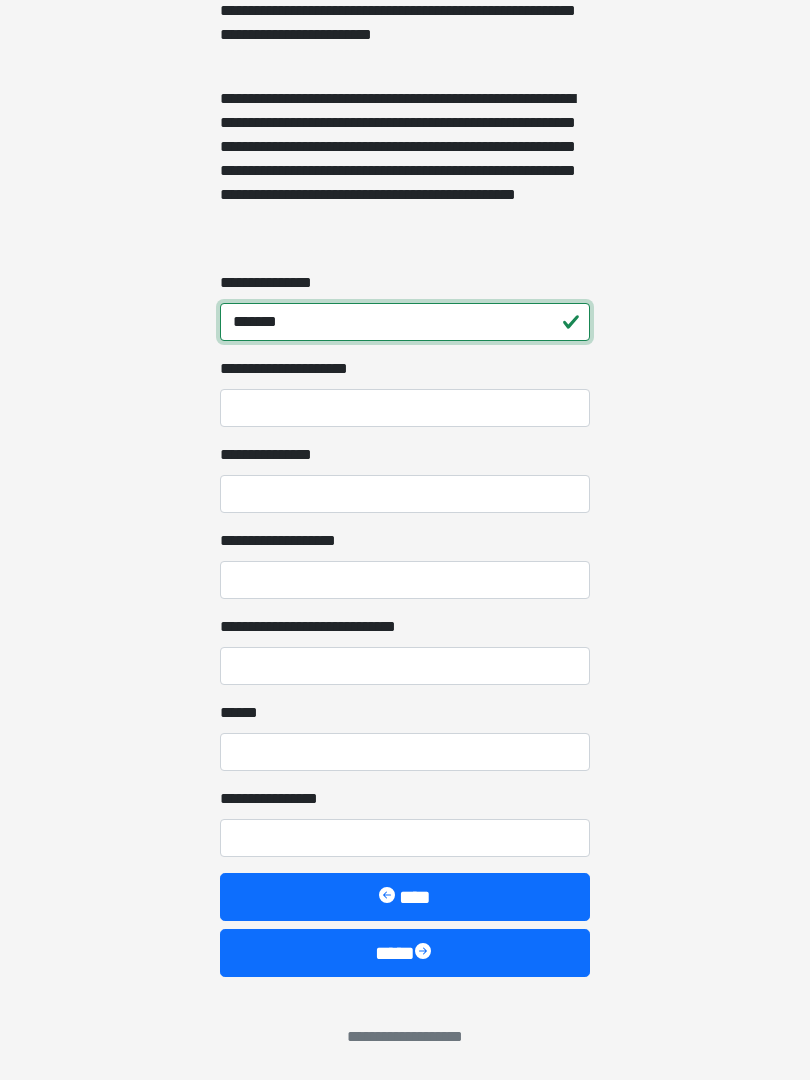 click on "*******" at bounding box center (405, 322) 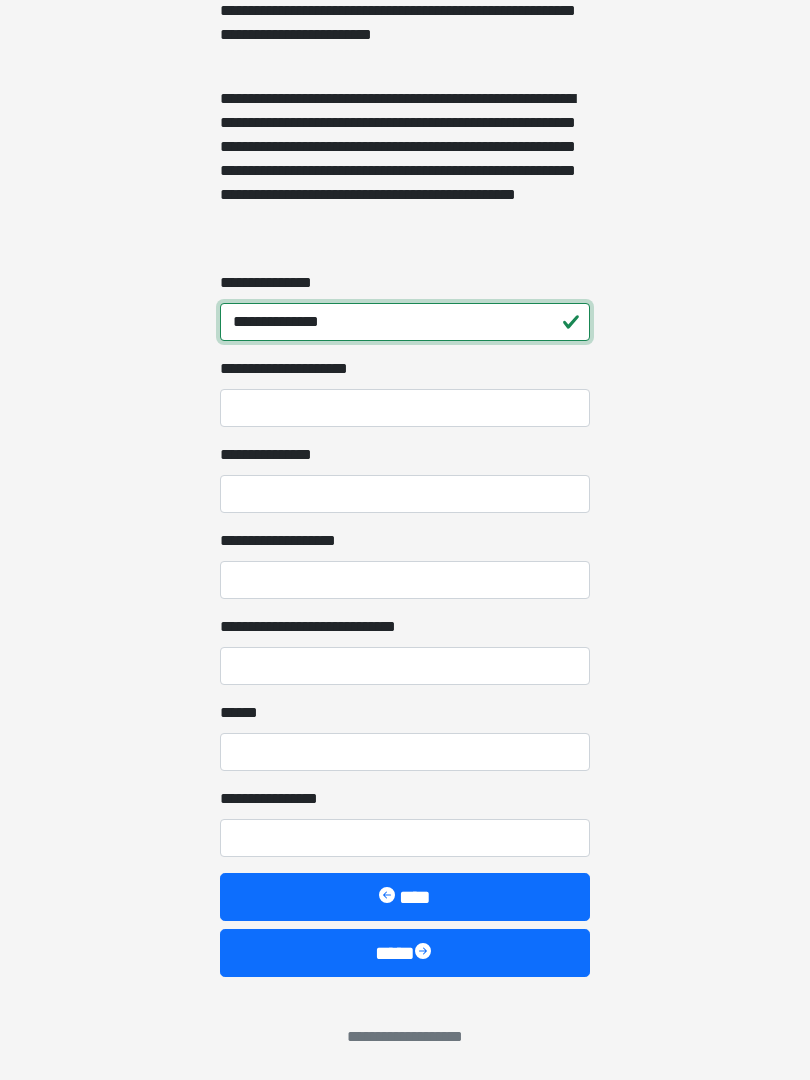 type on "**********" 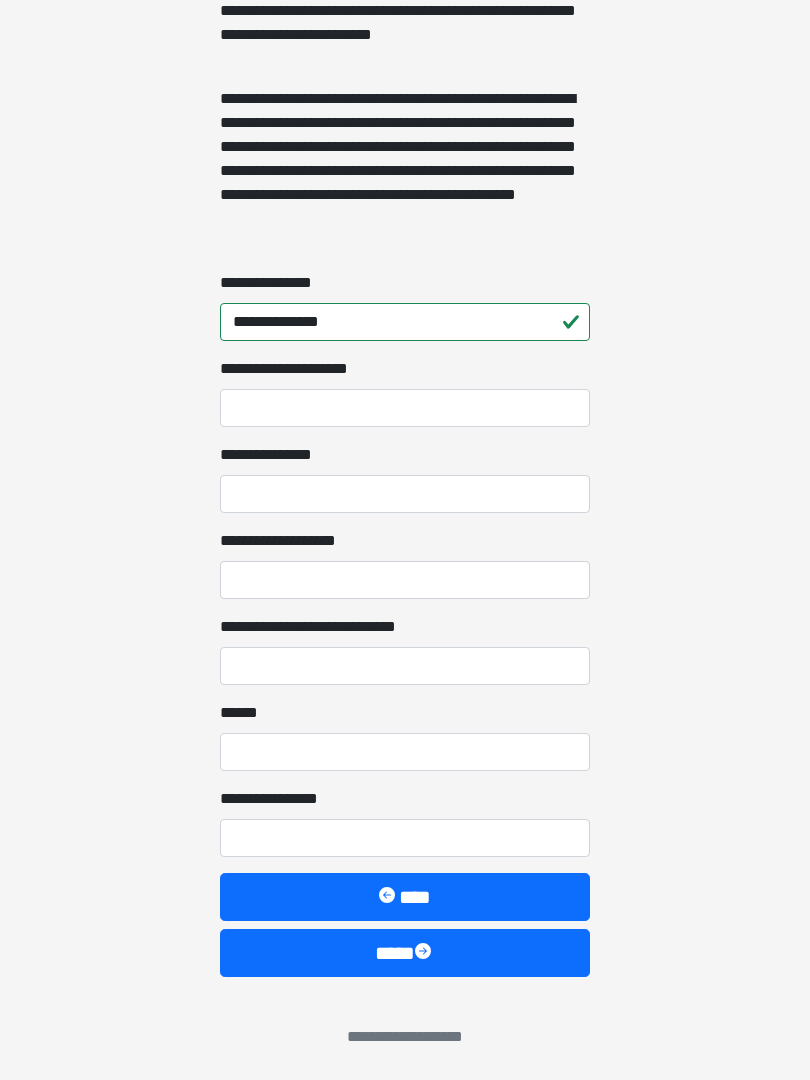 click on "**********" at bounding box center [405, 494] 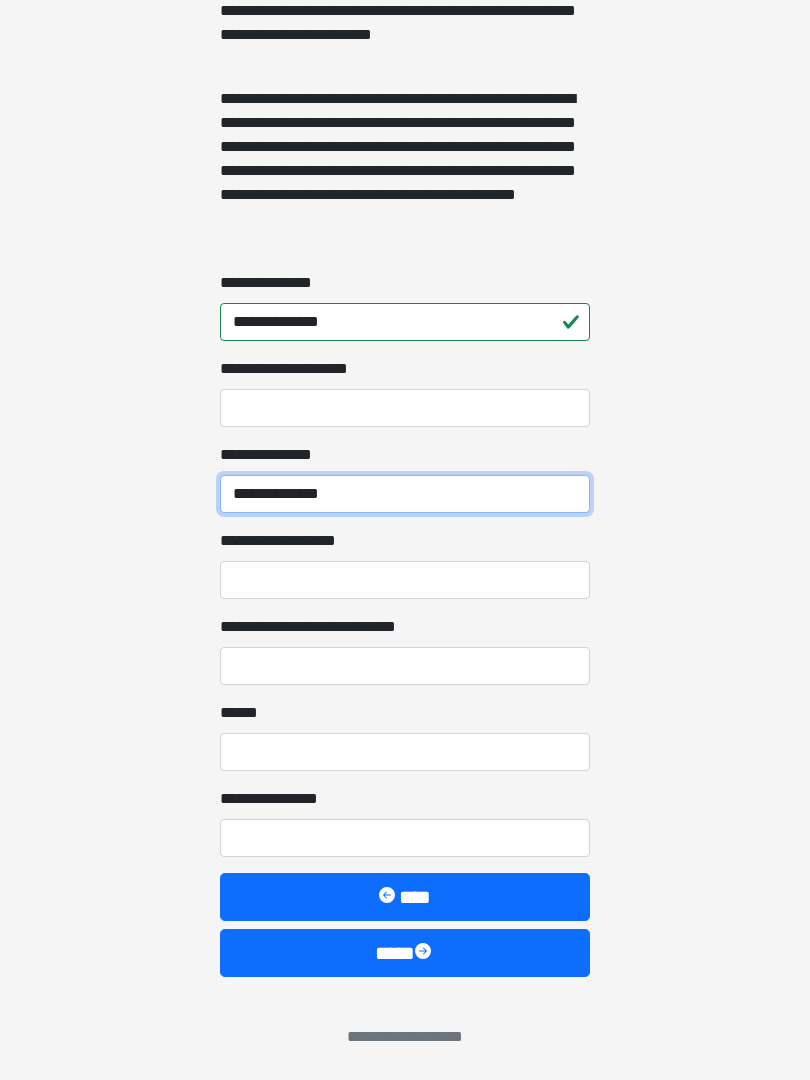 type on "**********" 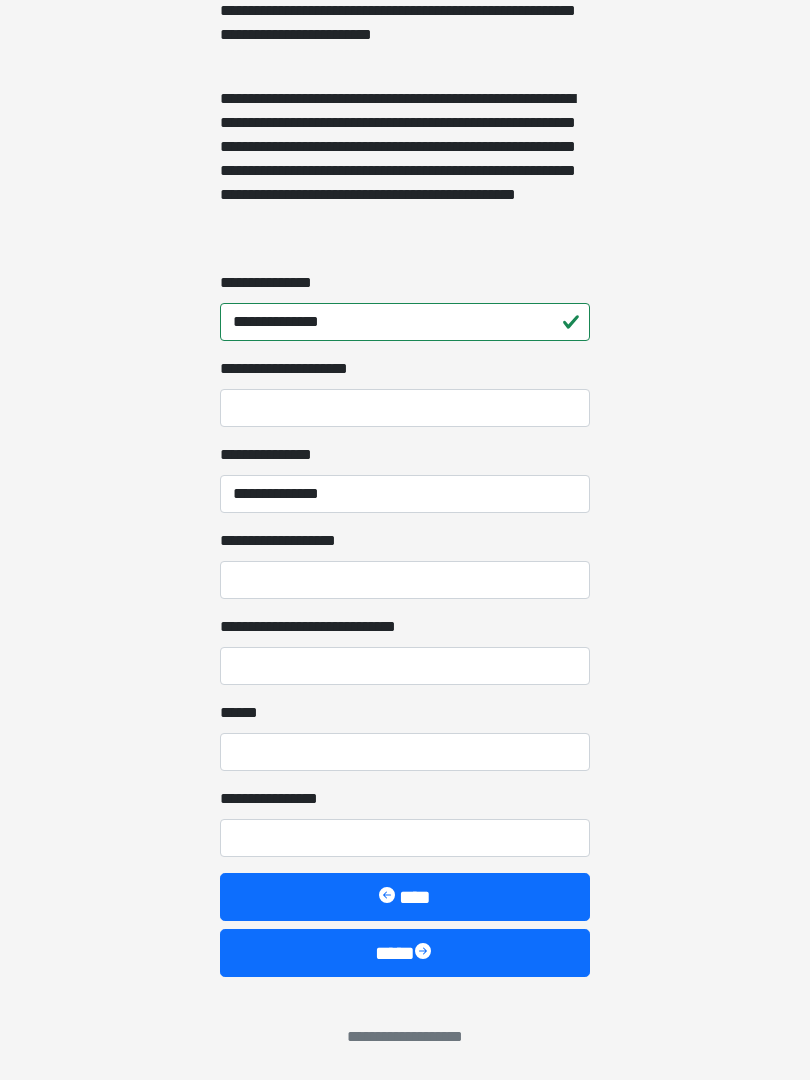 click on "**********" at bounding box center [405, 580] 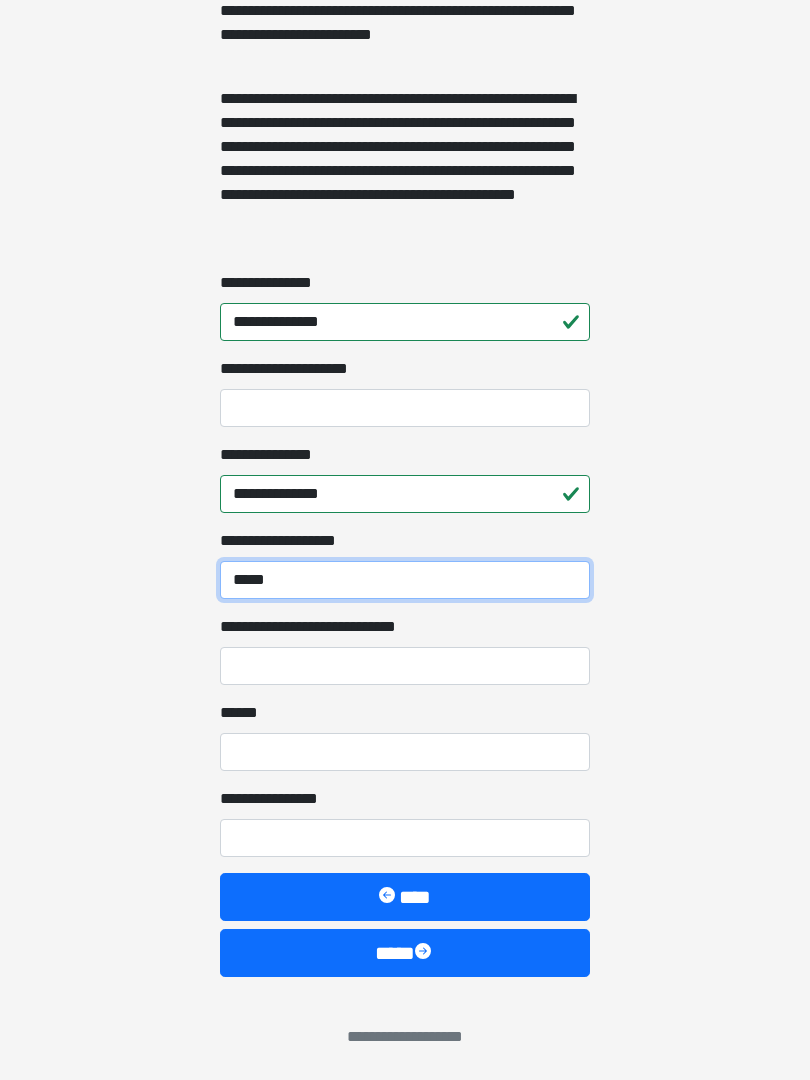 type on "*****" 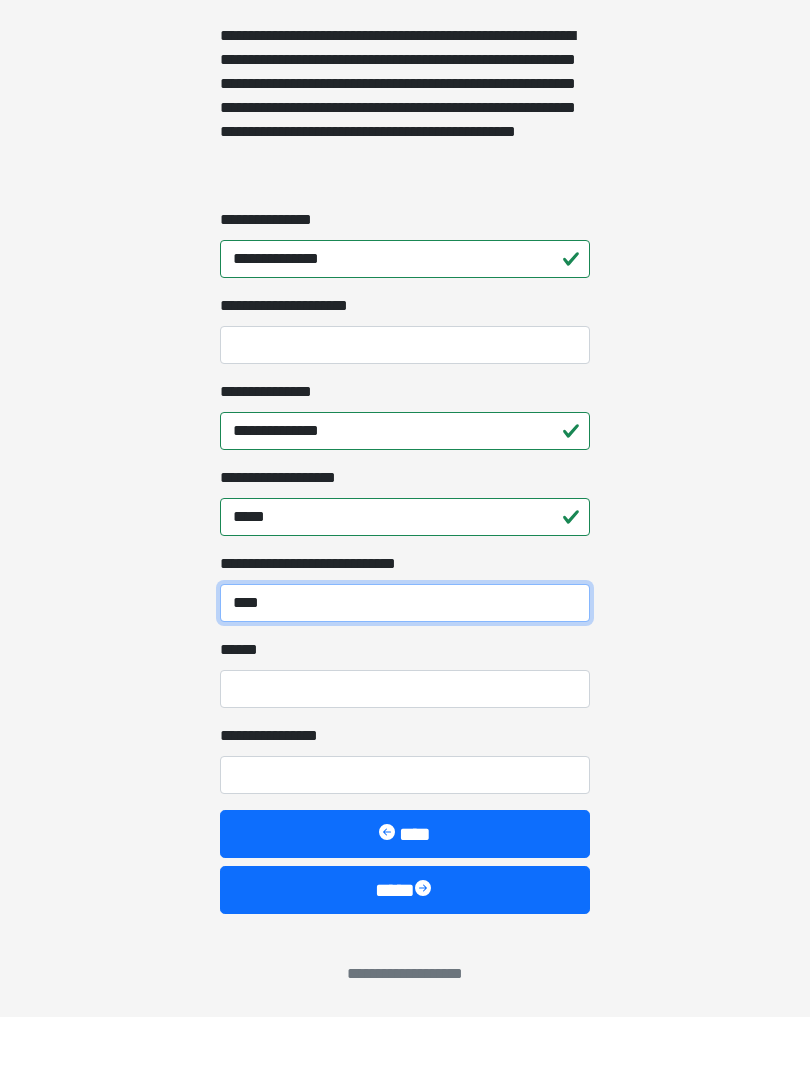 type on "****" 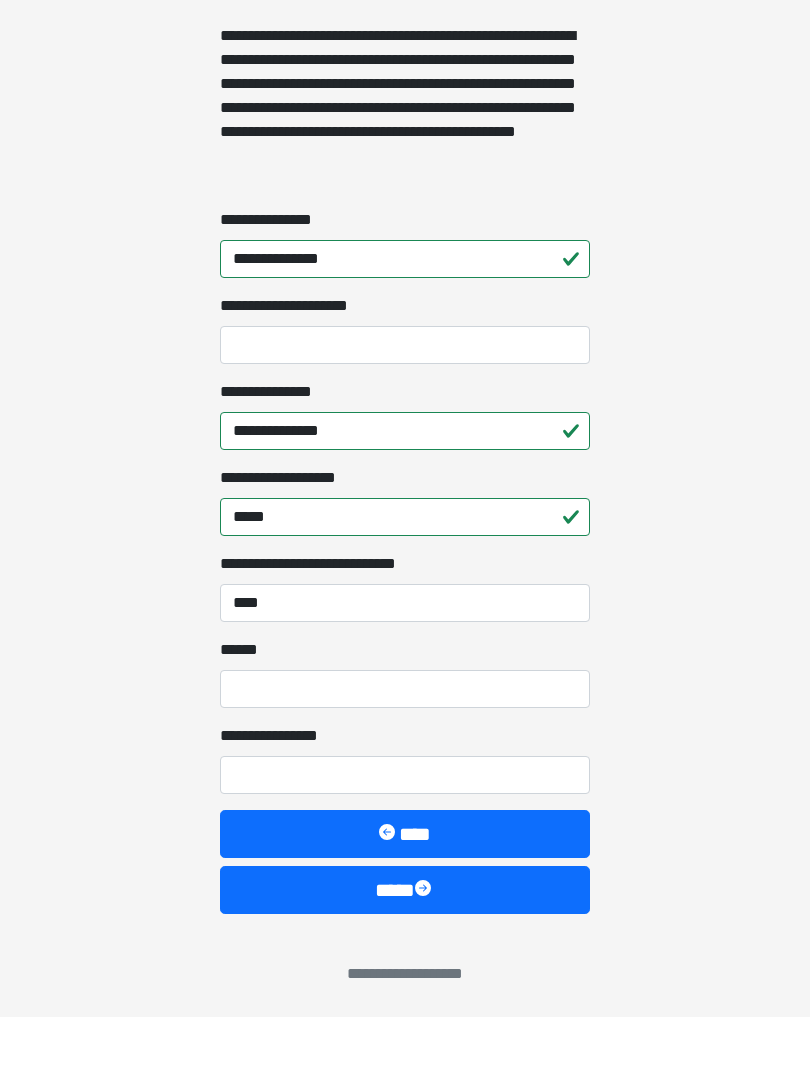 click on "**** *" at bounding box center [405, 752] 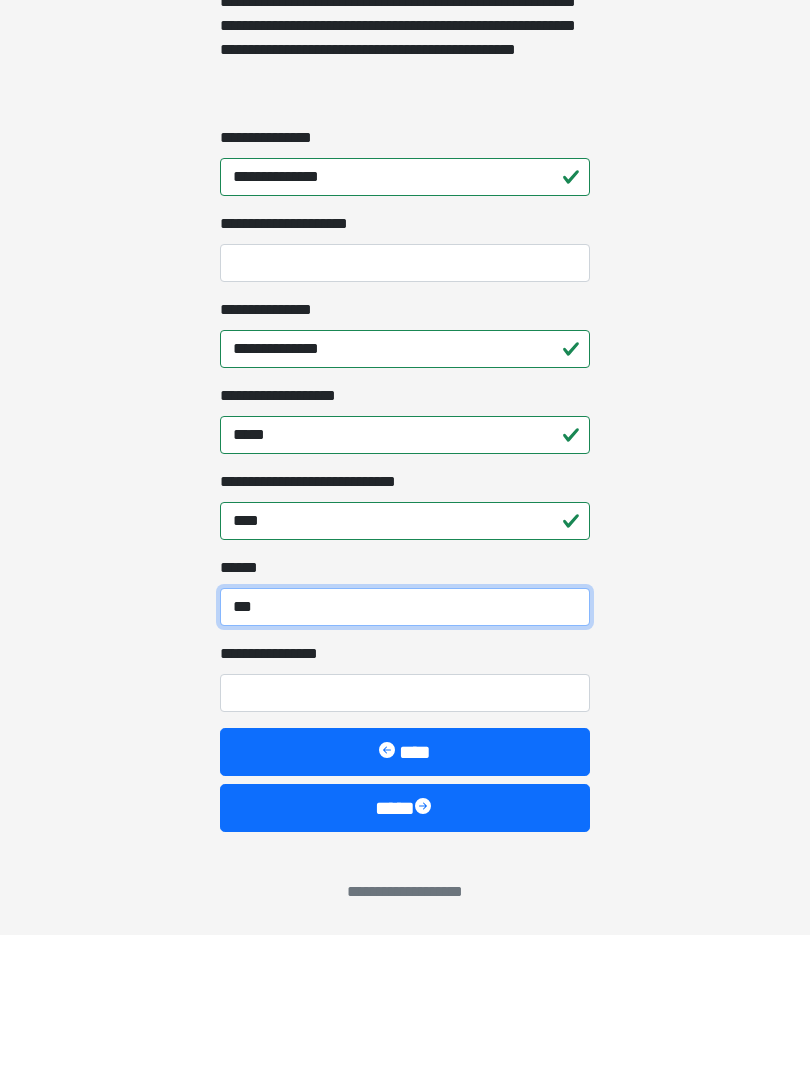 type on "***" 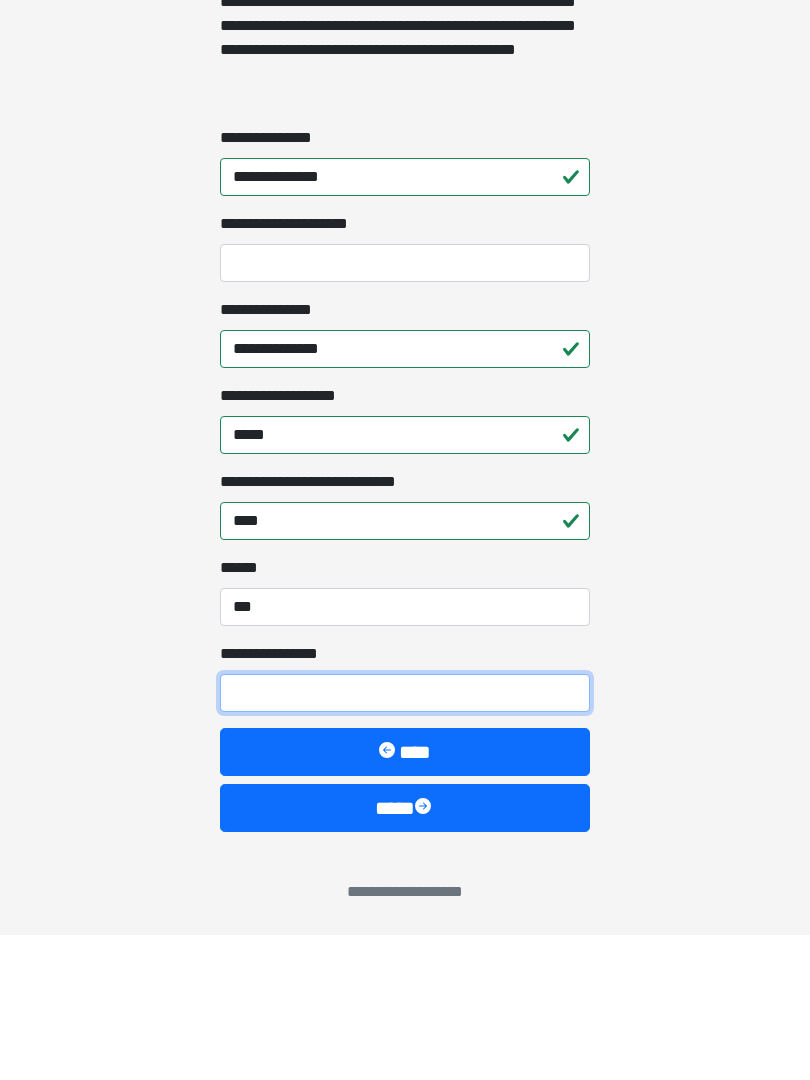 click on "**********" at bounding box center (405, 838) 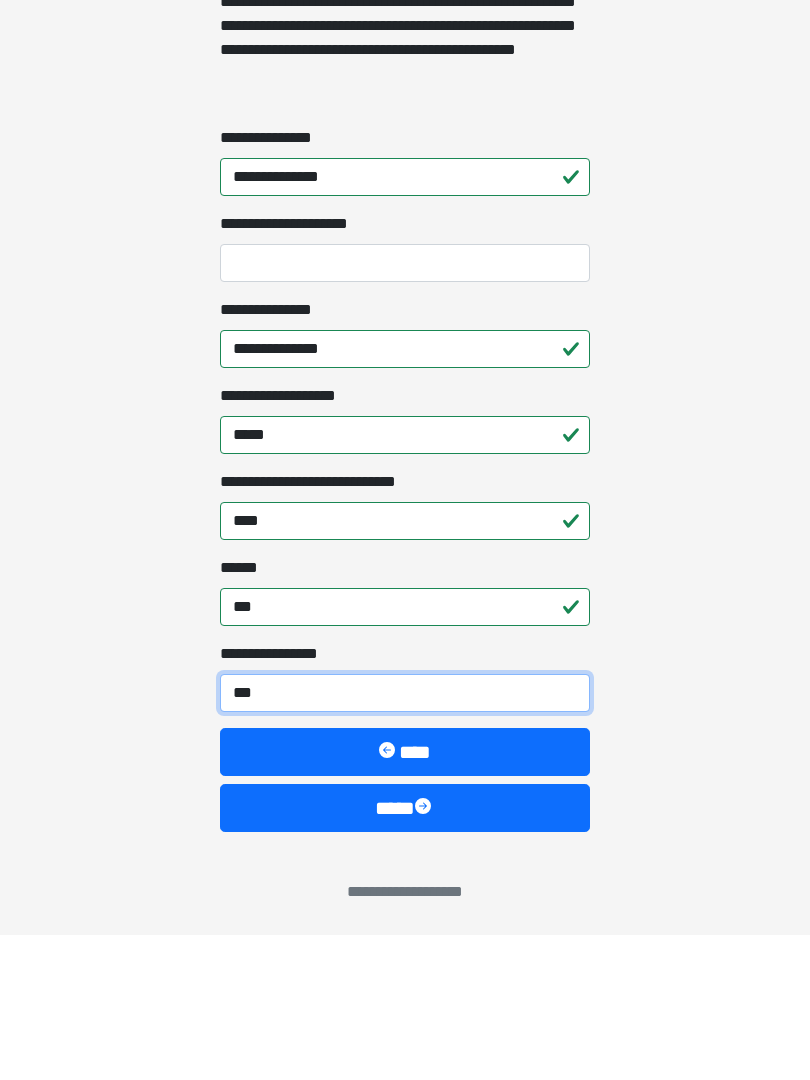 type on "****" 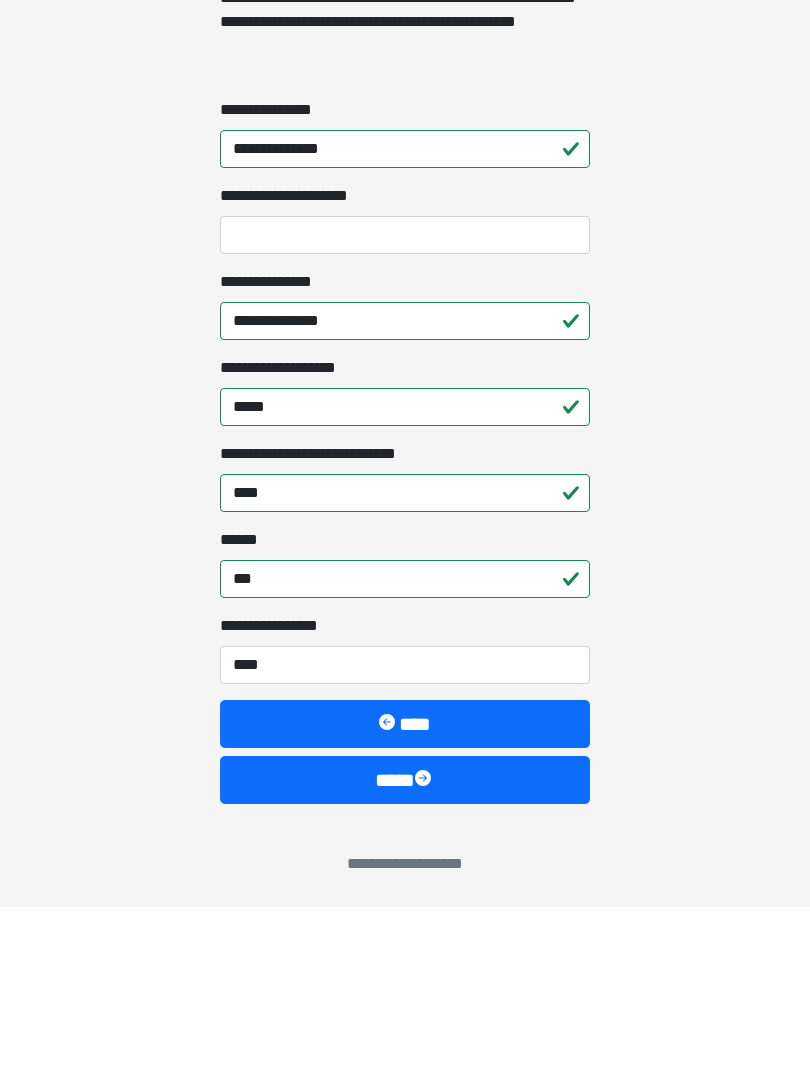 click on "****" at bounding box center [405, 897] 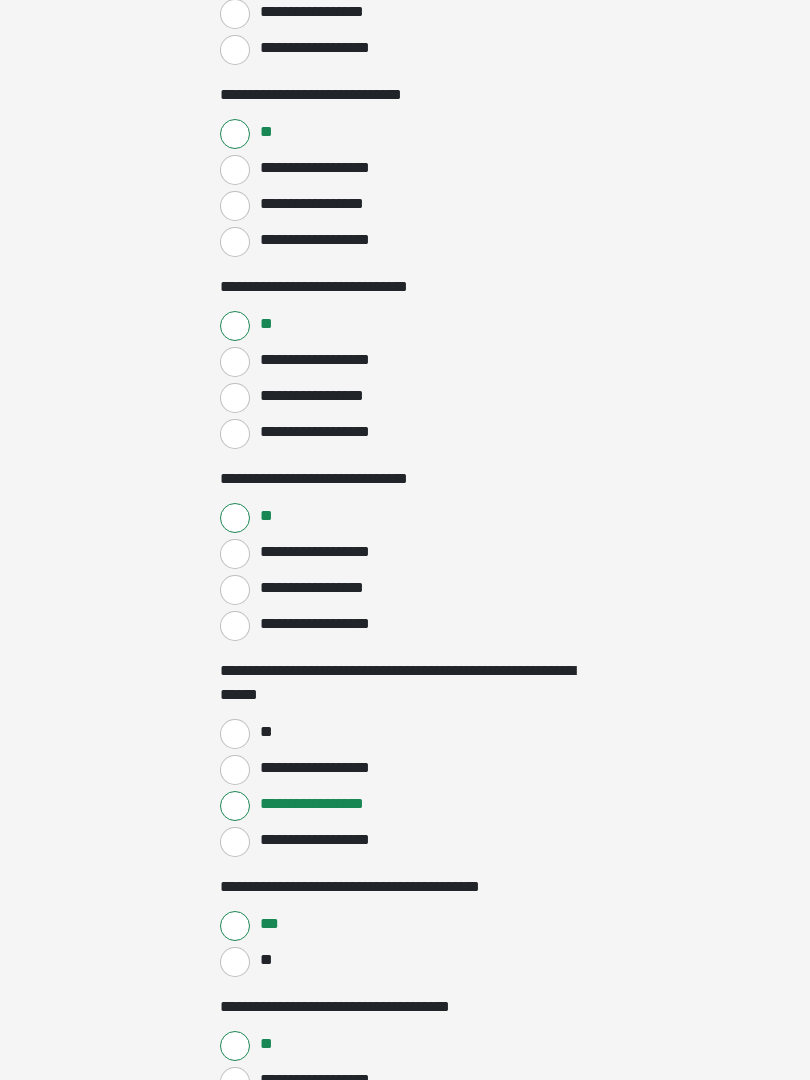 scroll, scrollTop: 4443, scrollLeft: 0, axis: vertical 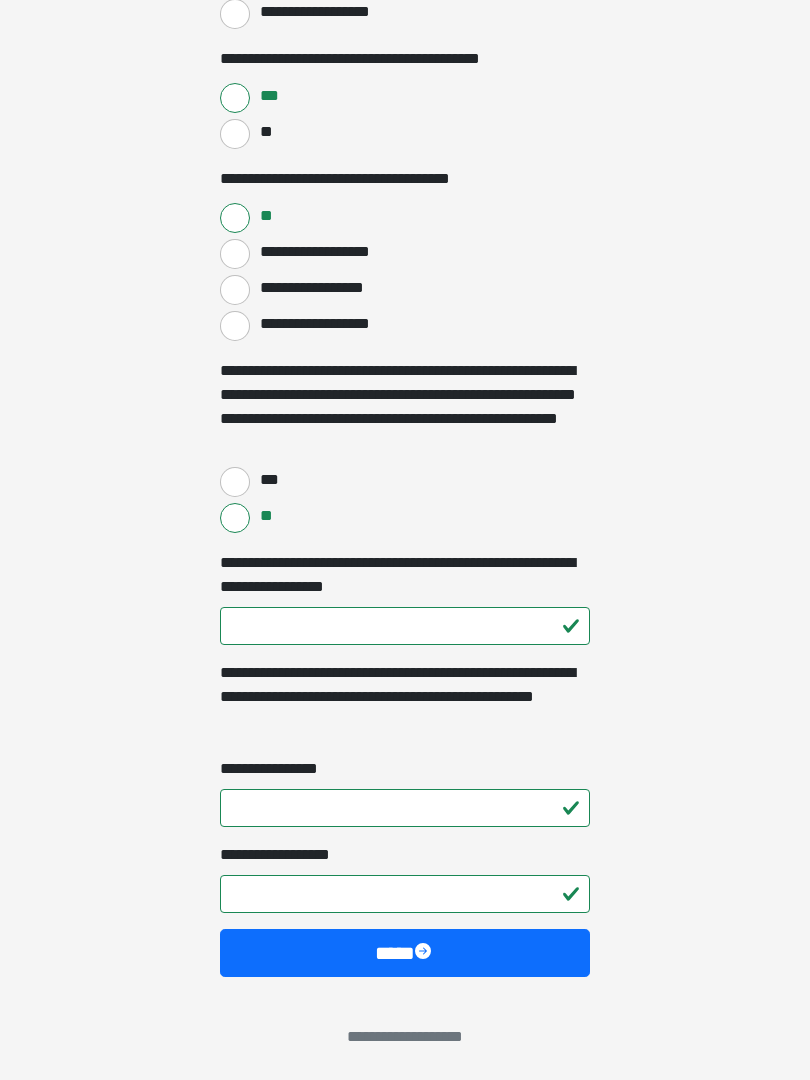 click on "****" at bounding box center (405, 953) 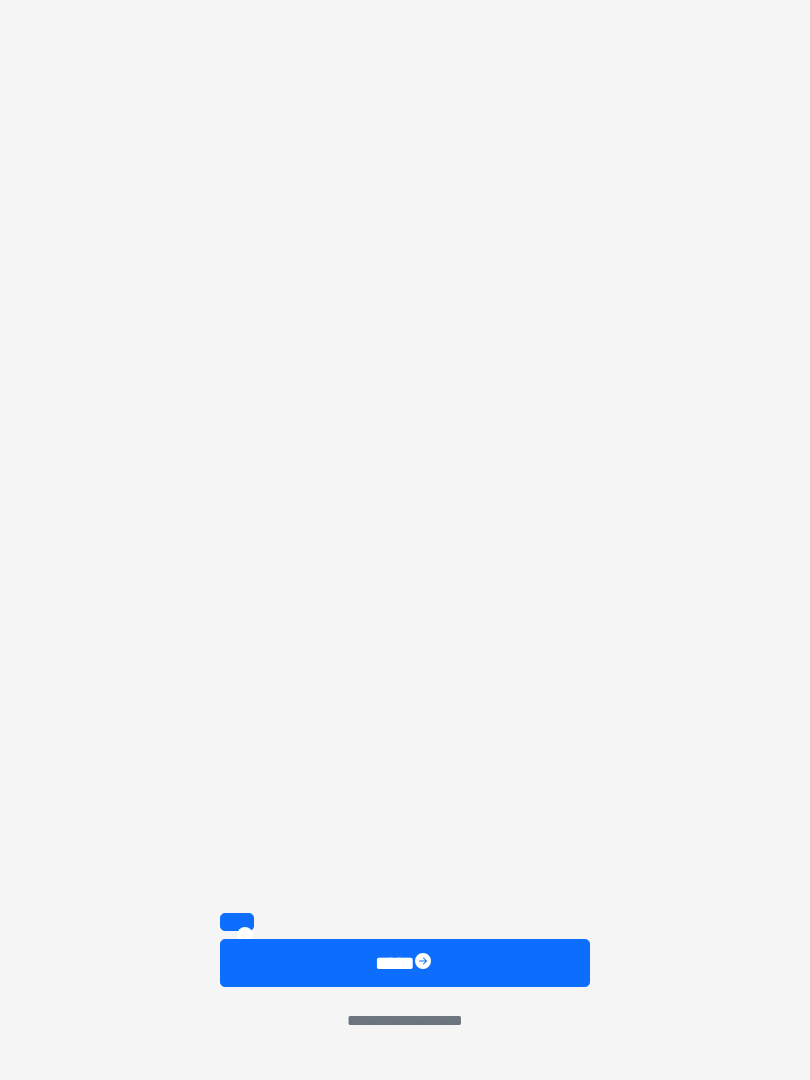 scroll, scrollTop: 1467, scrollLeft: 0, axis: vertical 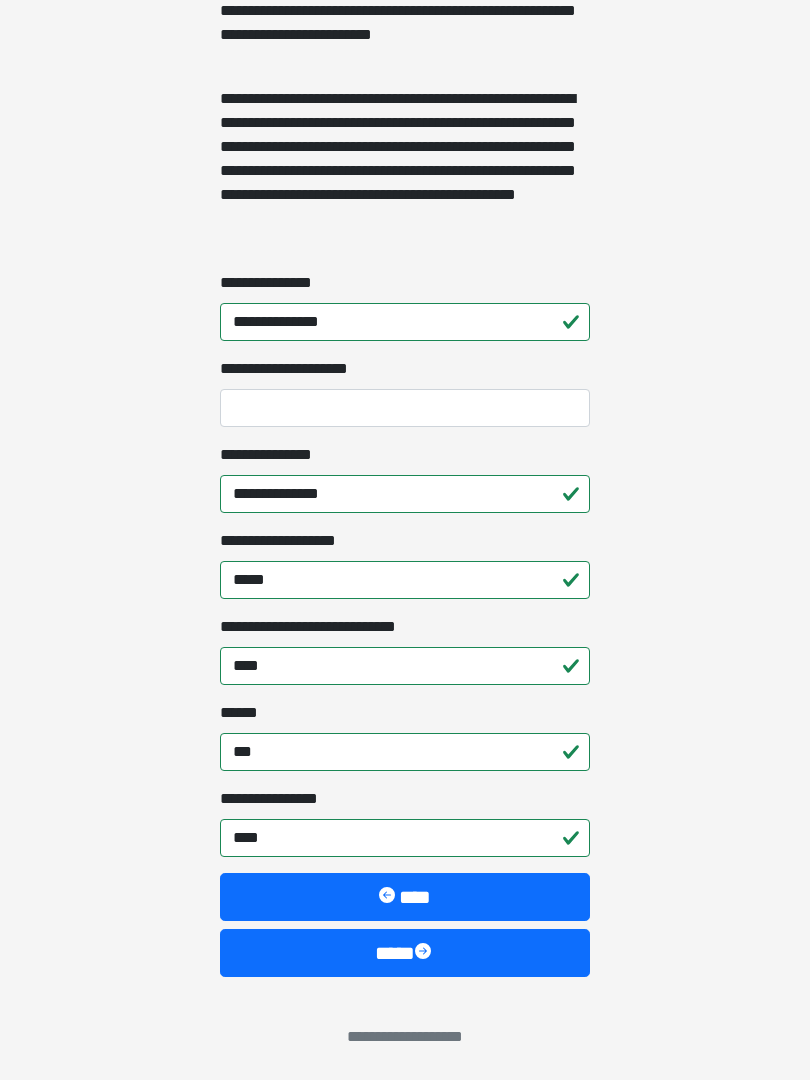 click on "****" at bounding box center [405, 953] 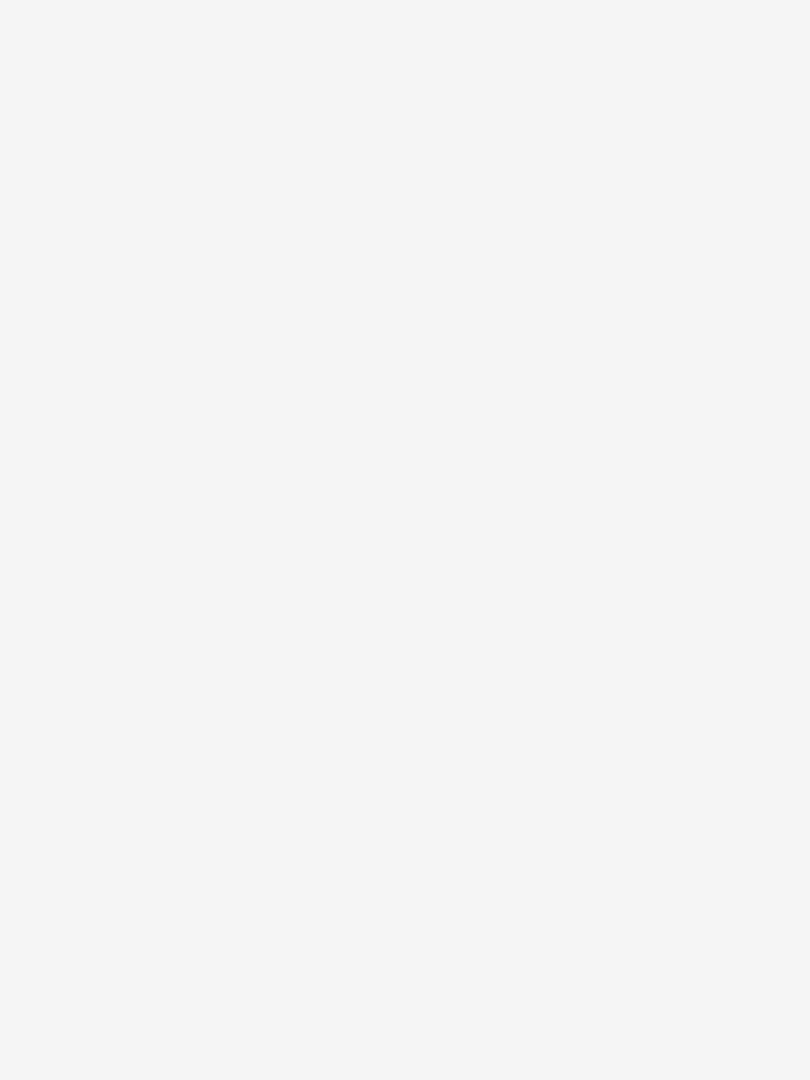 scroll, scrollTop: 0, scrollLeft: 0, axis: both 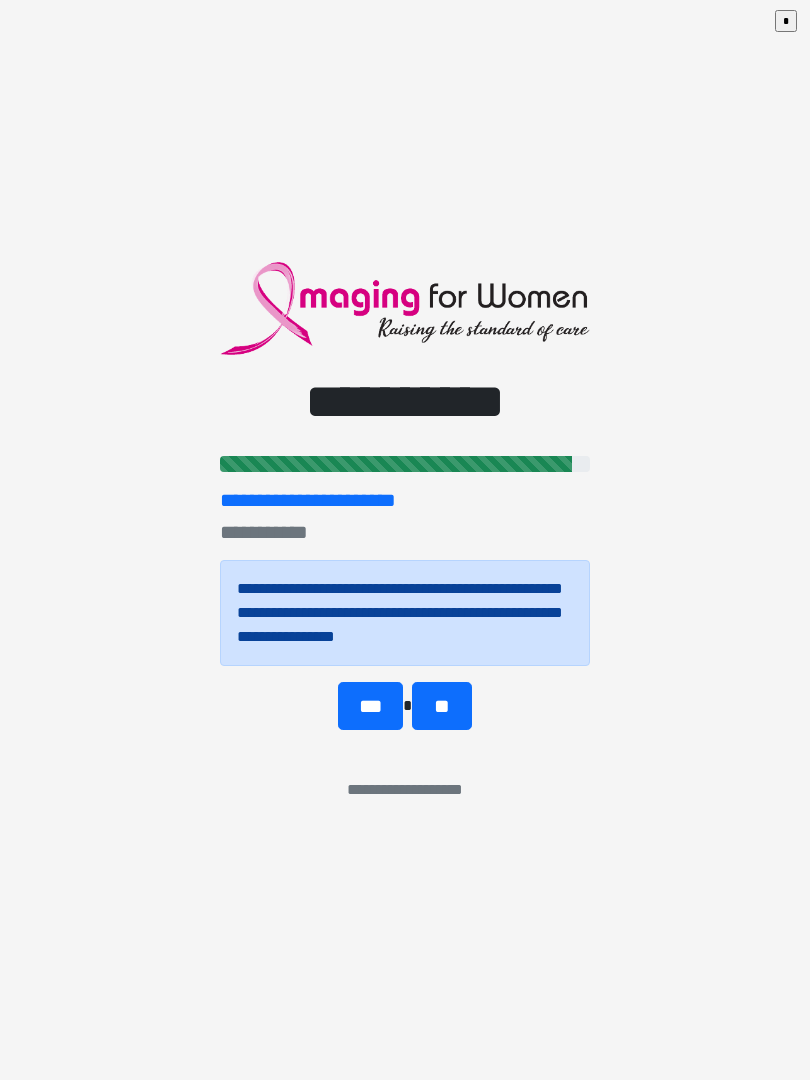 click on "**" at bounding box center [441, 706] 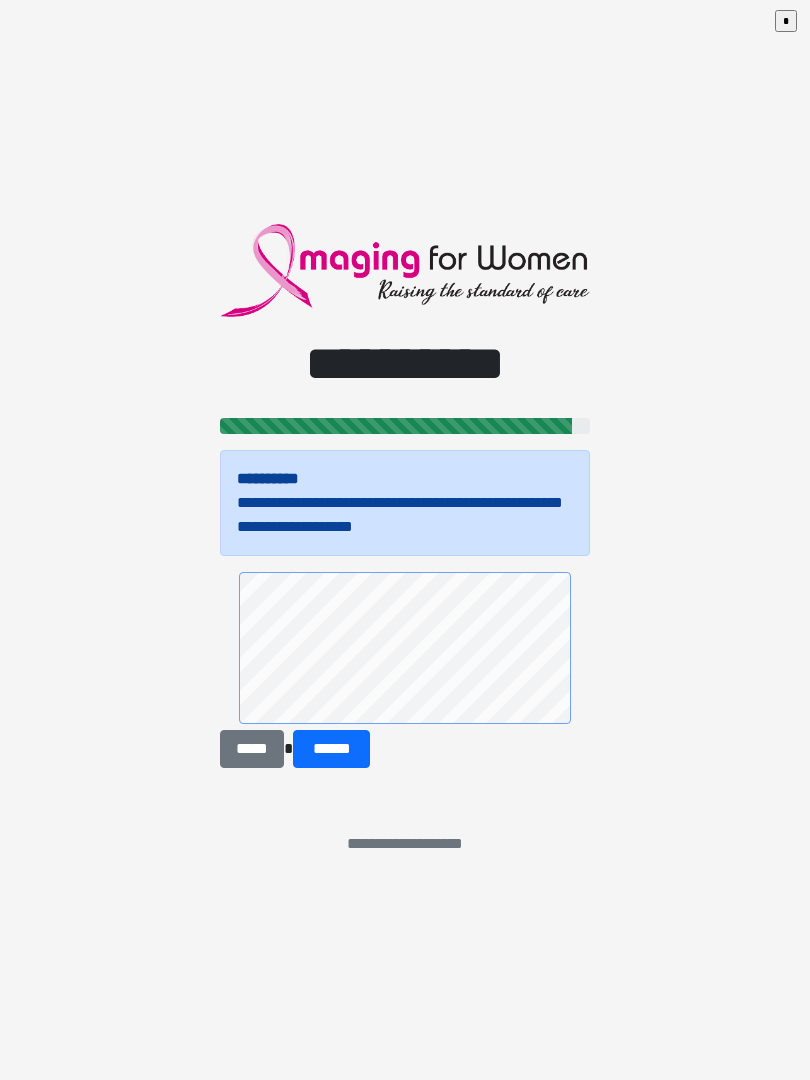 click on "******" at bounding box center [331, 749] 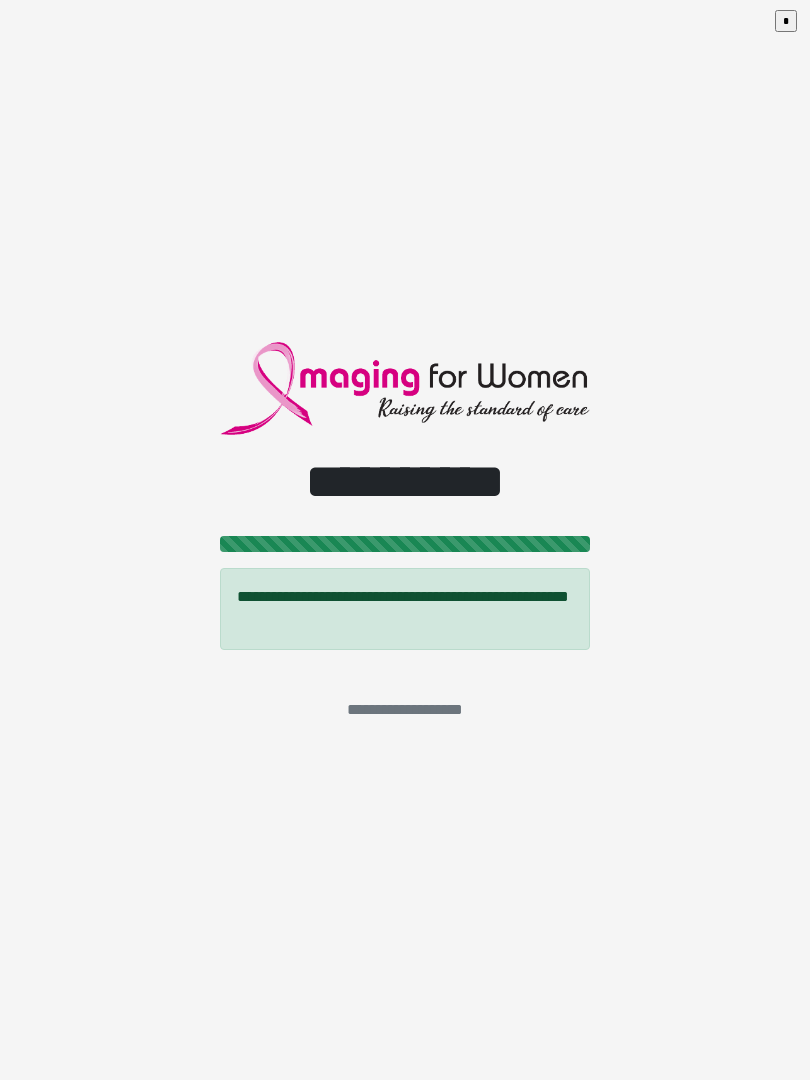 click on "*" at bounding box center (786, 21) 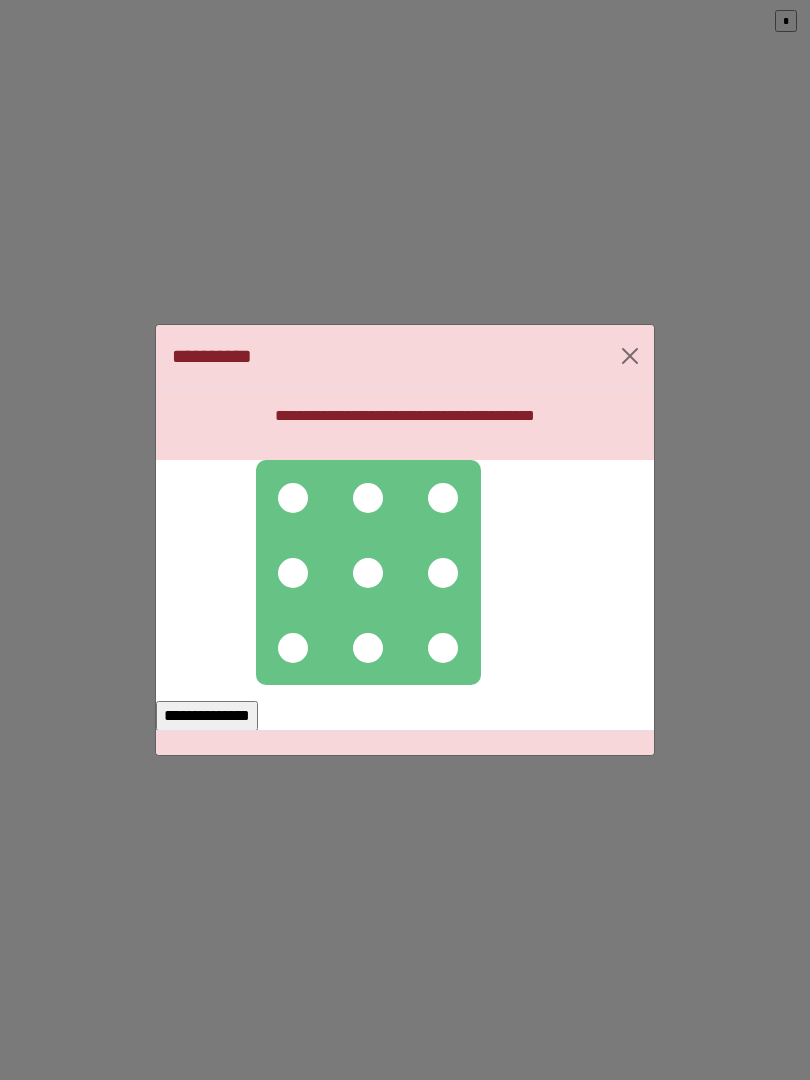 click at bounding box center [368, 573] 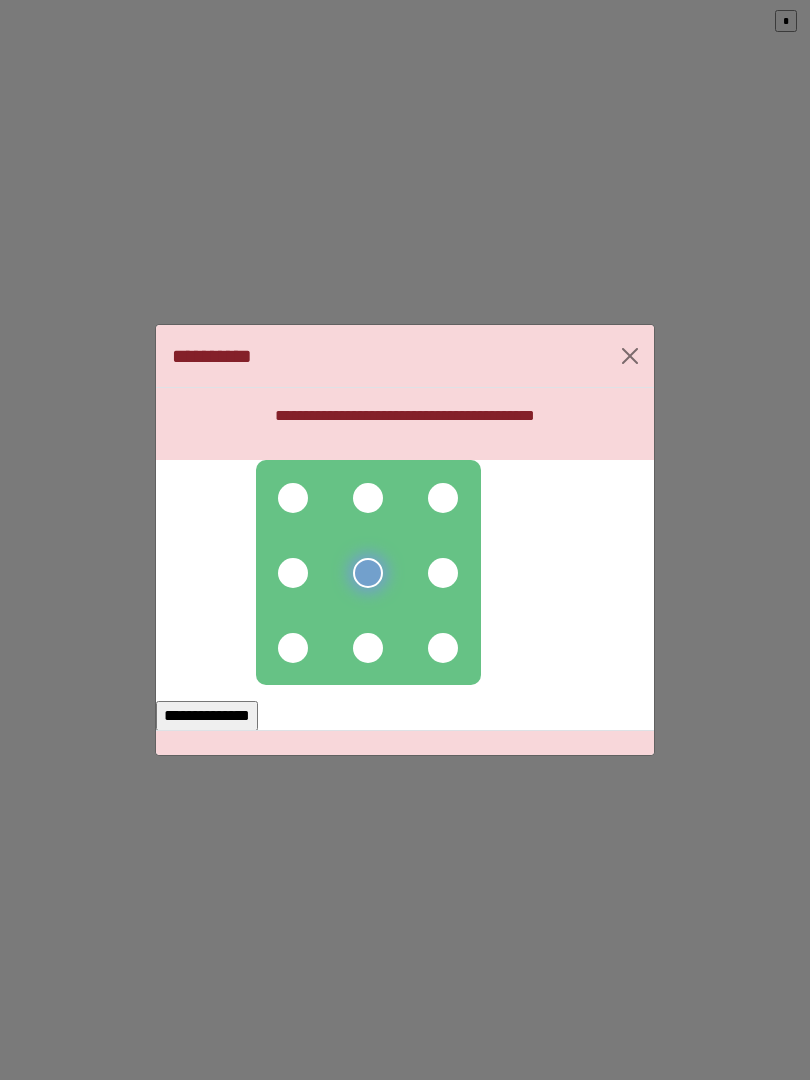 click at bounding box center (368, 572) 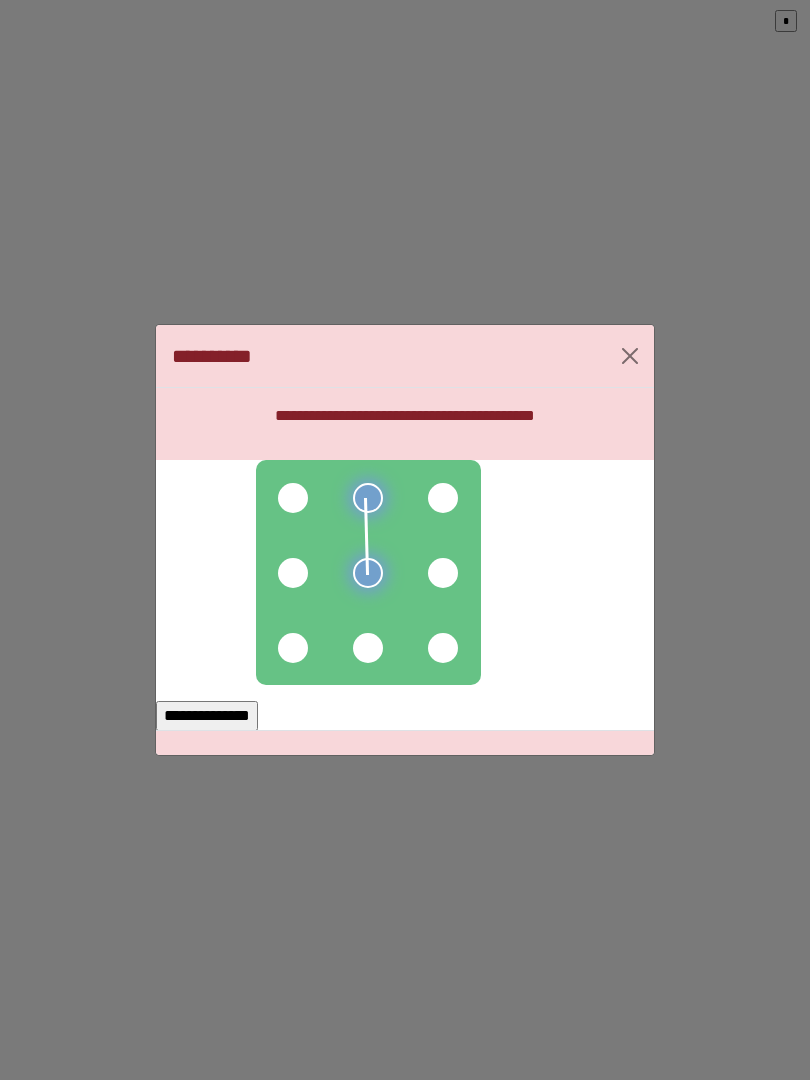 click at bounding box center (293, 648) 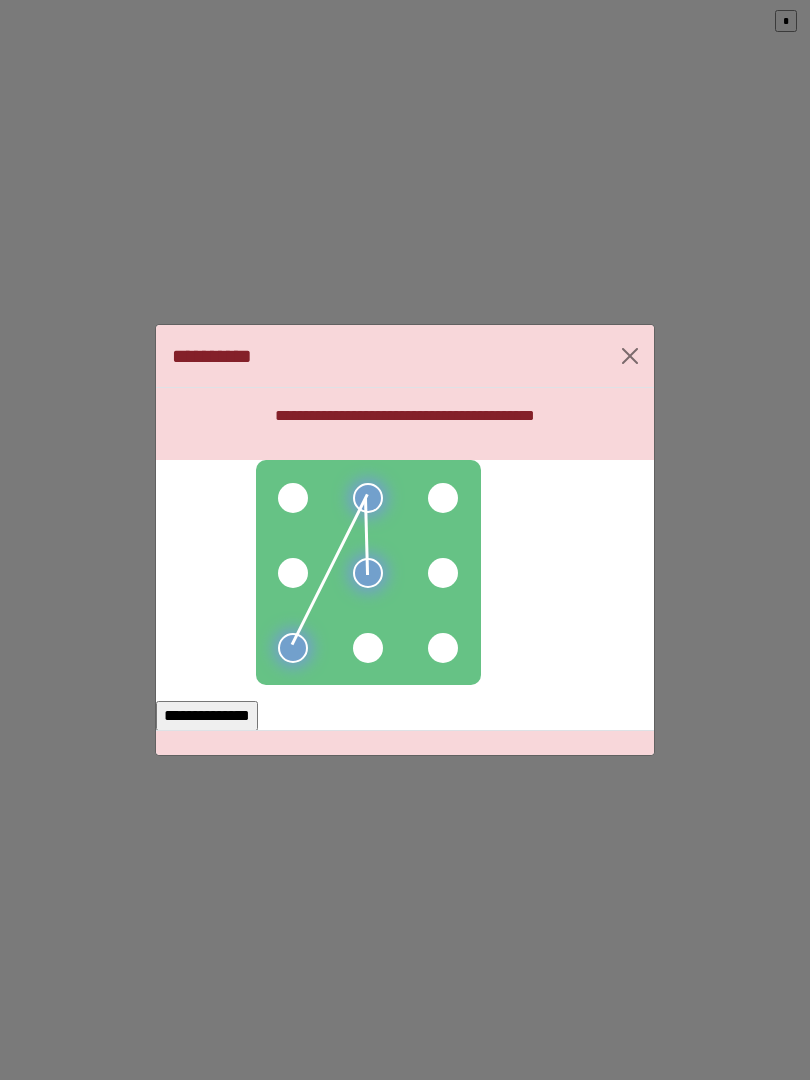 click at bounding box center (293, 498) 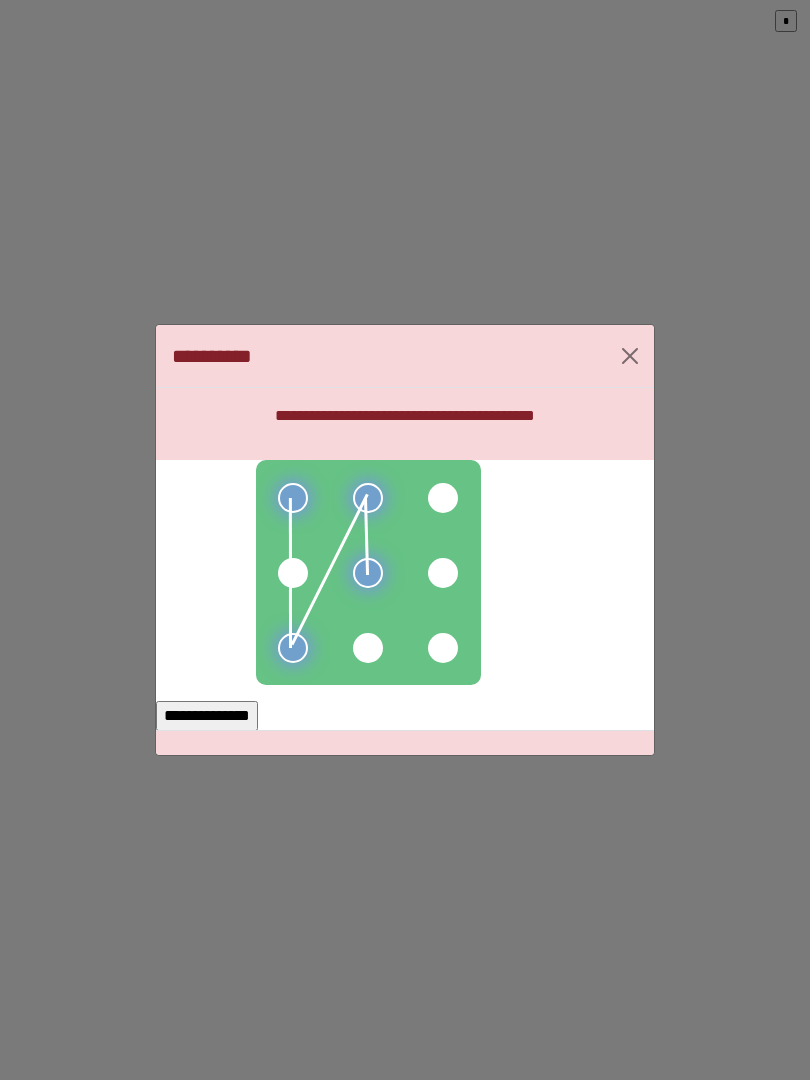 click at bounding box center (293, 573) 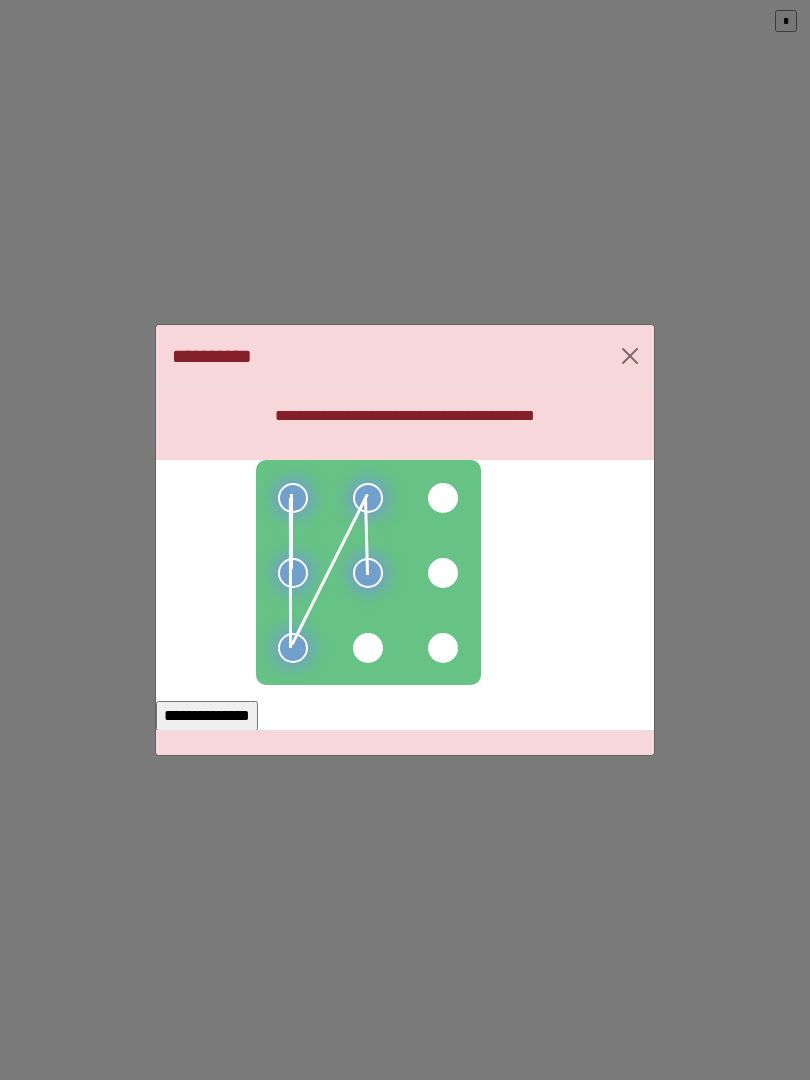 click on "**********" at bounding box center (207, 716) 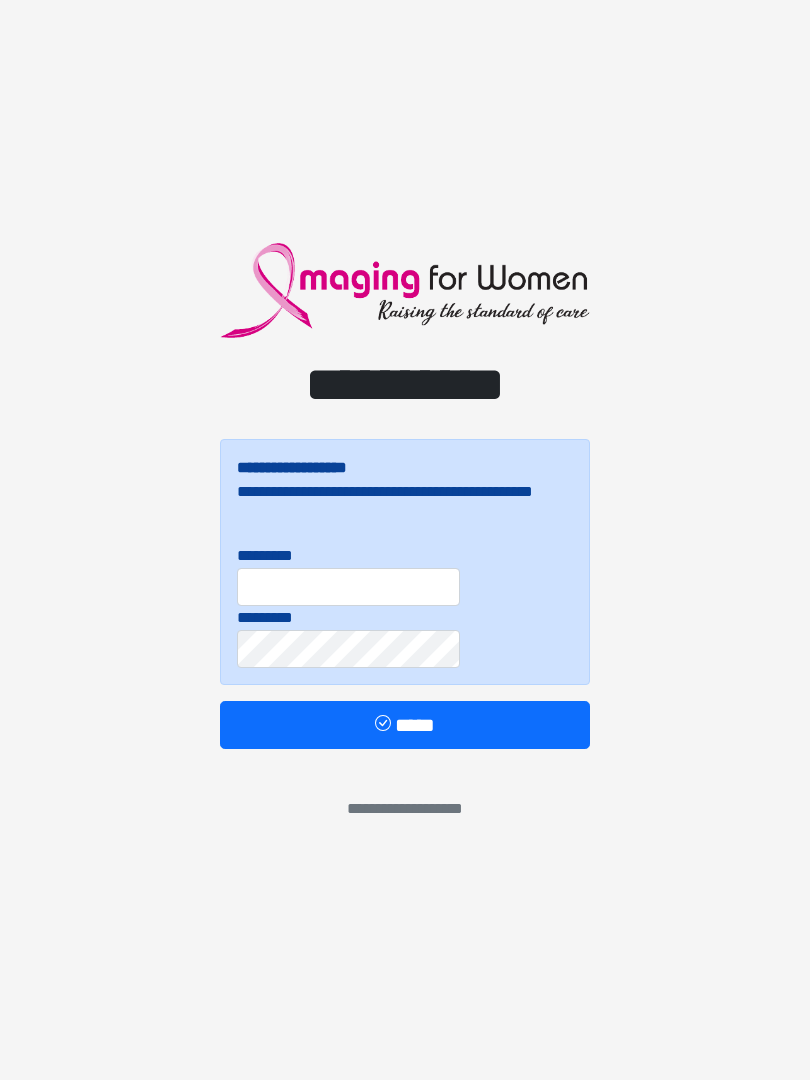 scroll, scrollTop: 0, scrollLeft: 0, axis: both 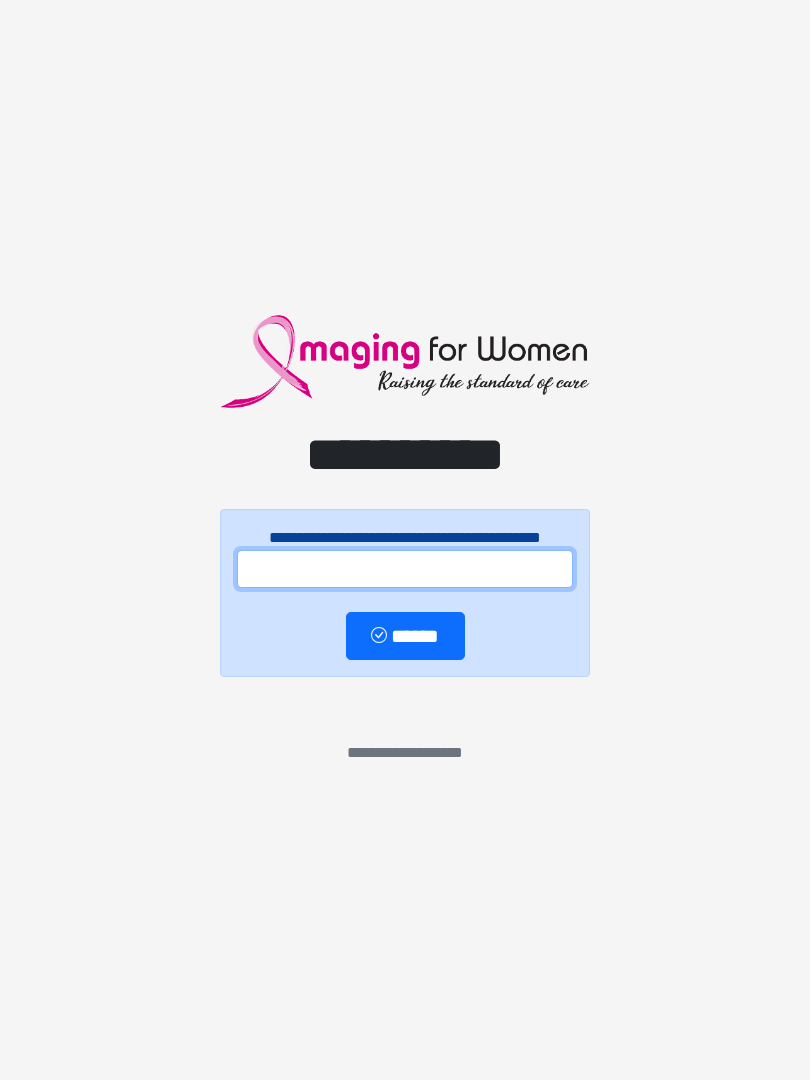 click at bounding box center (405, 569) 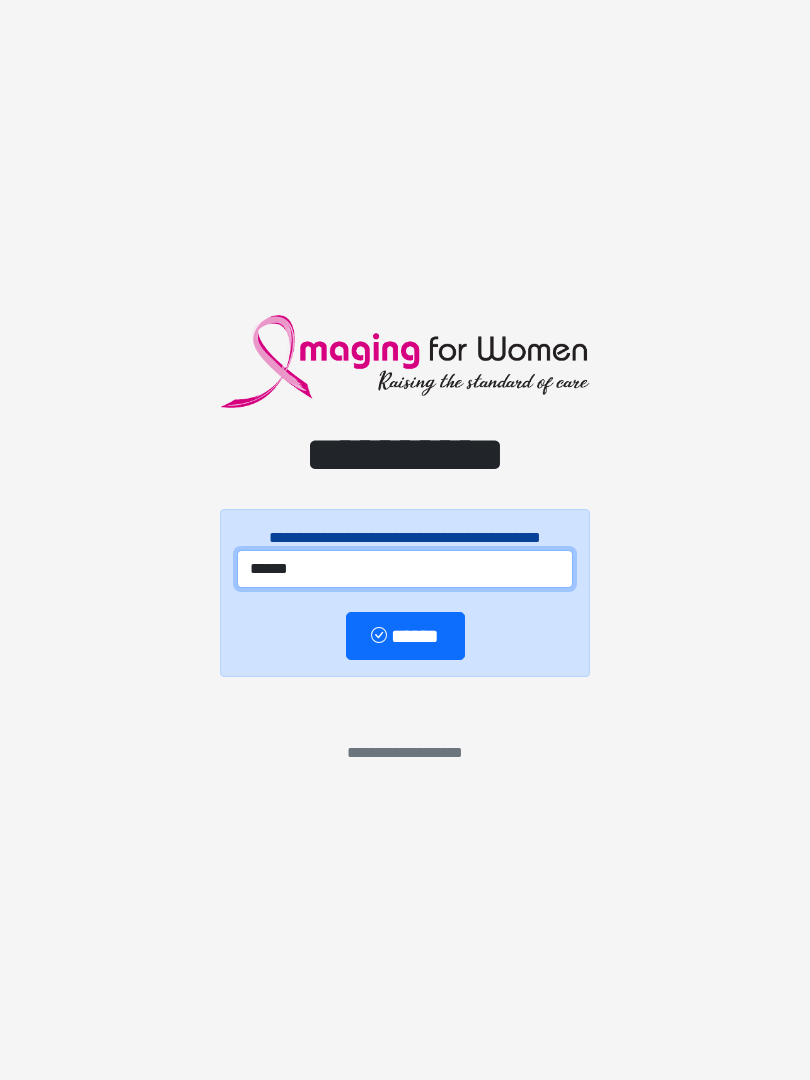 type on "******" 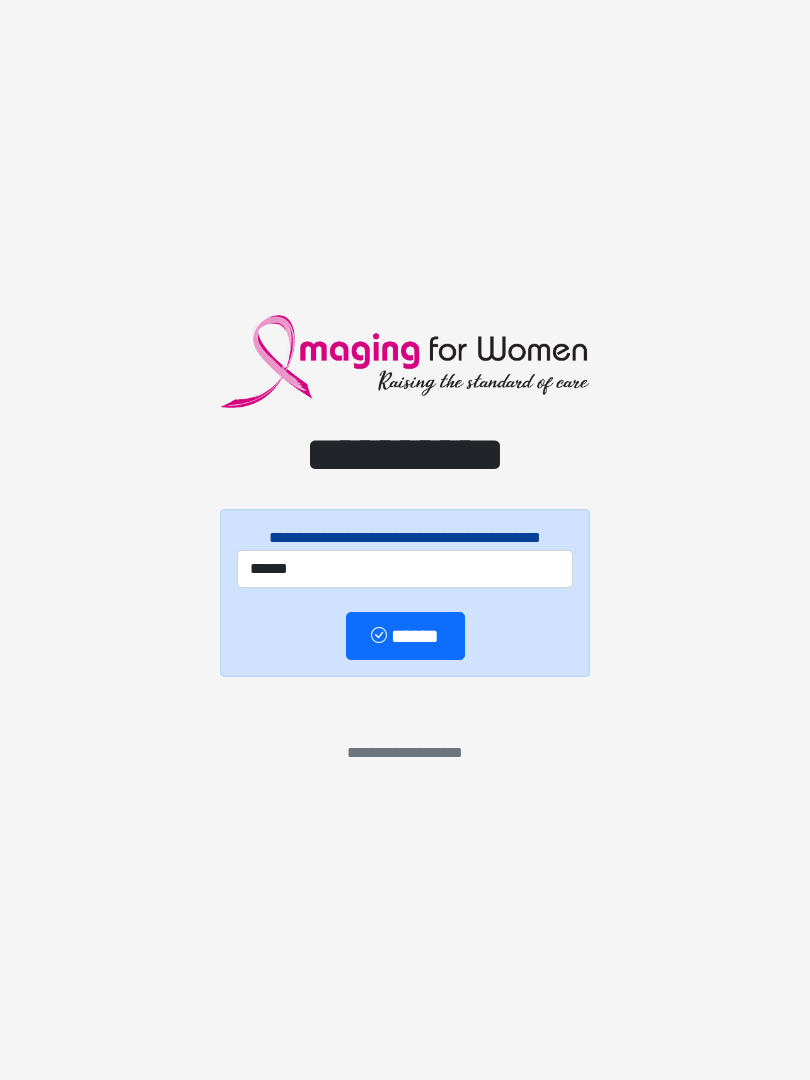 click on "******" at bounding box center (405, 636) 